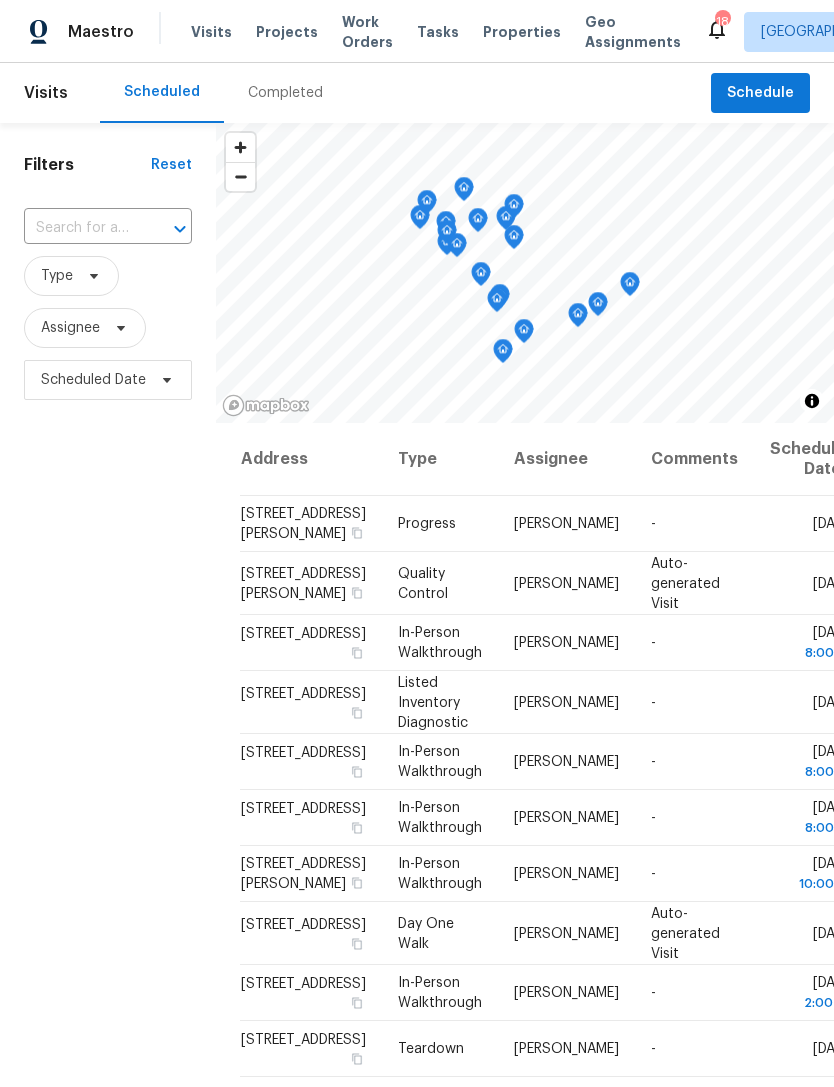 scroll, scrollTop: 0, scrollLeft: 0, axis: both 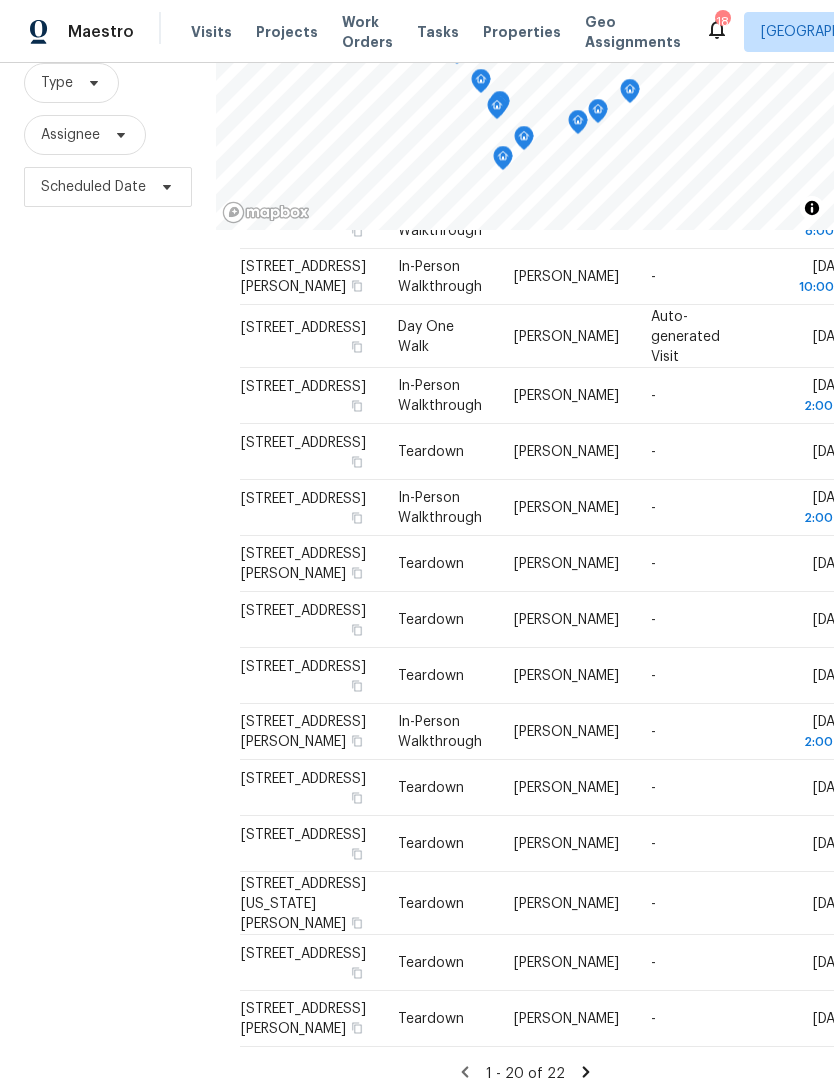 click on "Filters Reset ​ Type Assignee Scheduled Date" at bounding box center (108, 515) 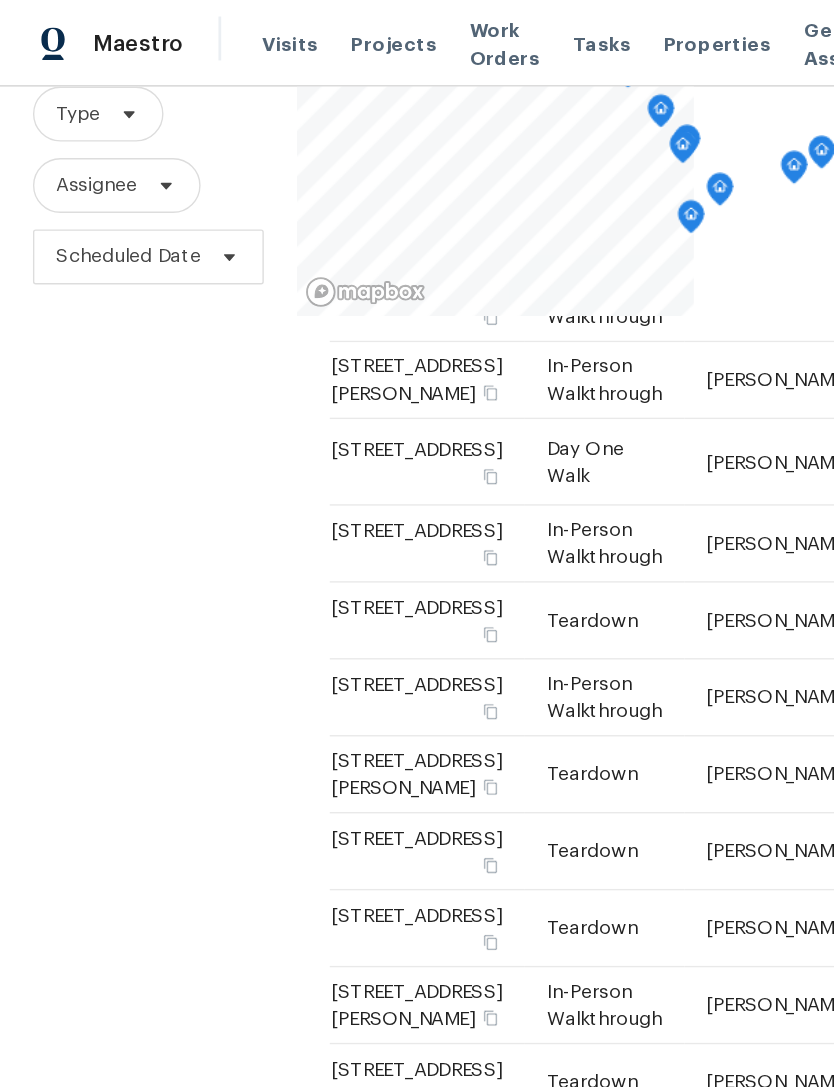 scroll, scrollTop: 704, scrollLeft: 0, axis: vertical 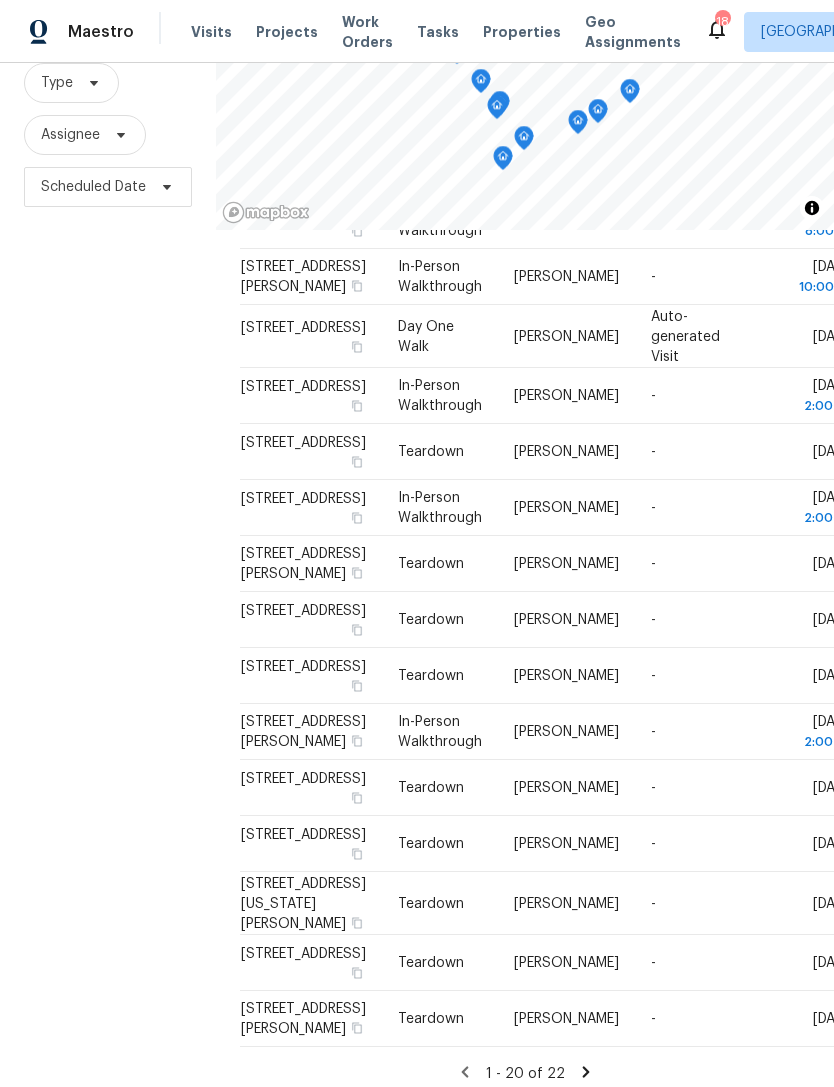 click on "Properties" at bounding box center [522, 32] 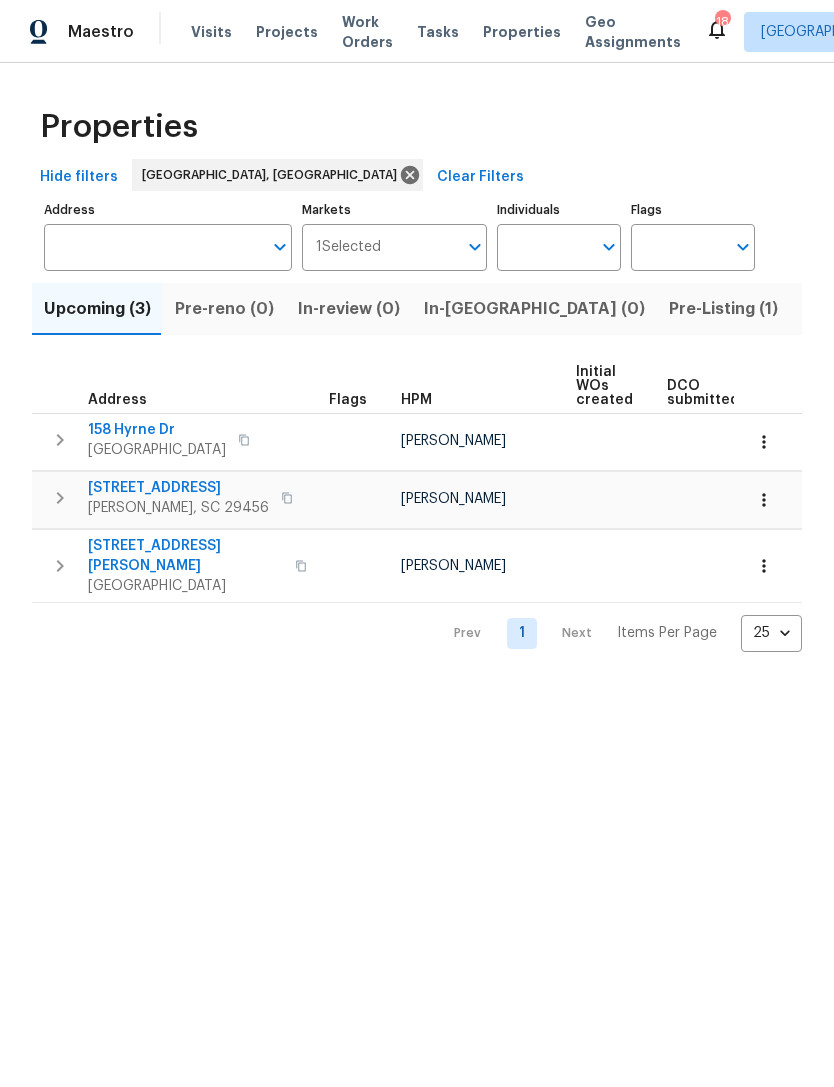 scroll, scrollTop: 0, scrollLeft: 0, axis: both 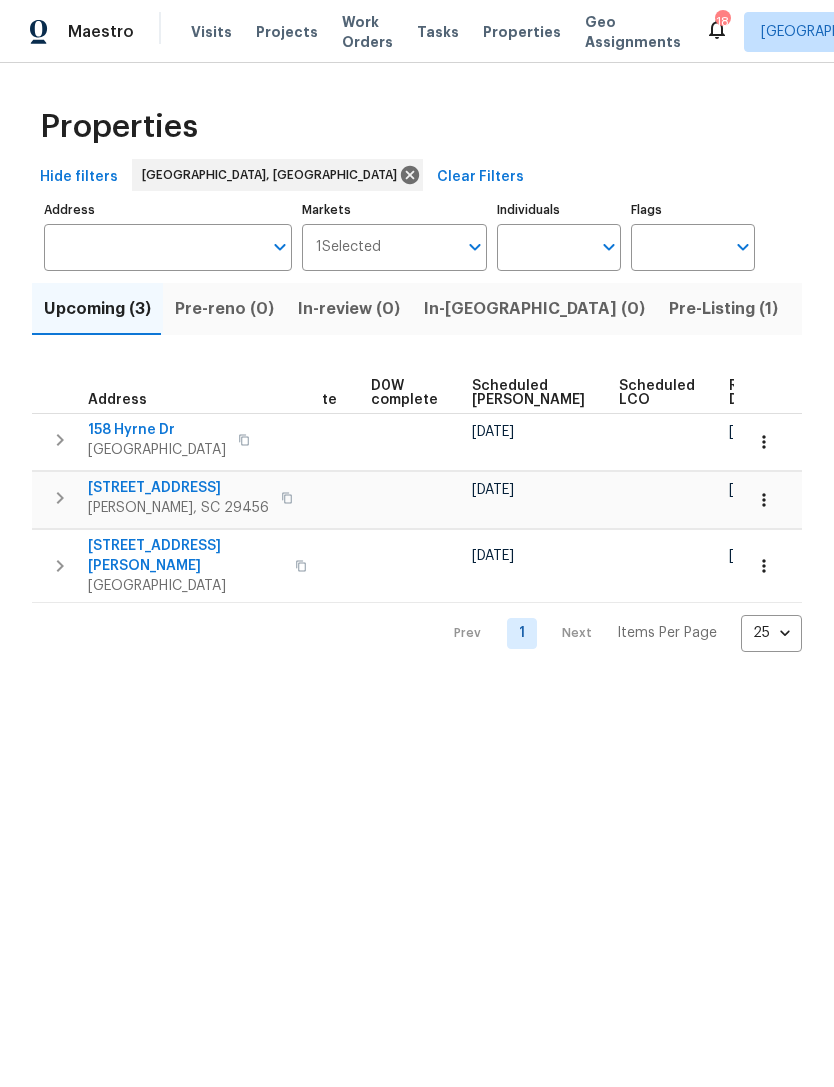 click 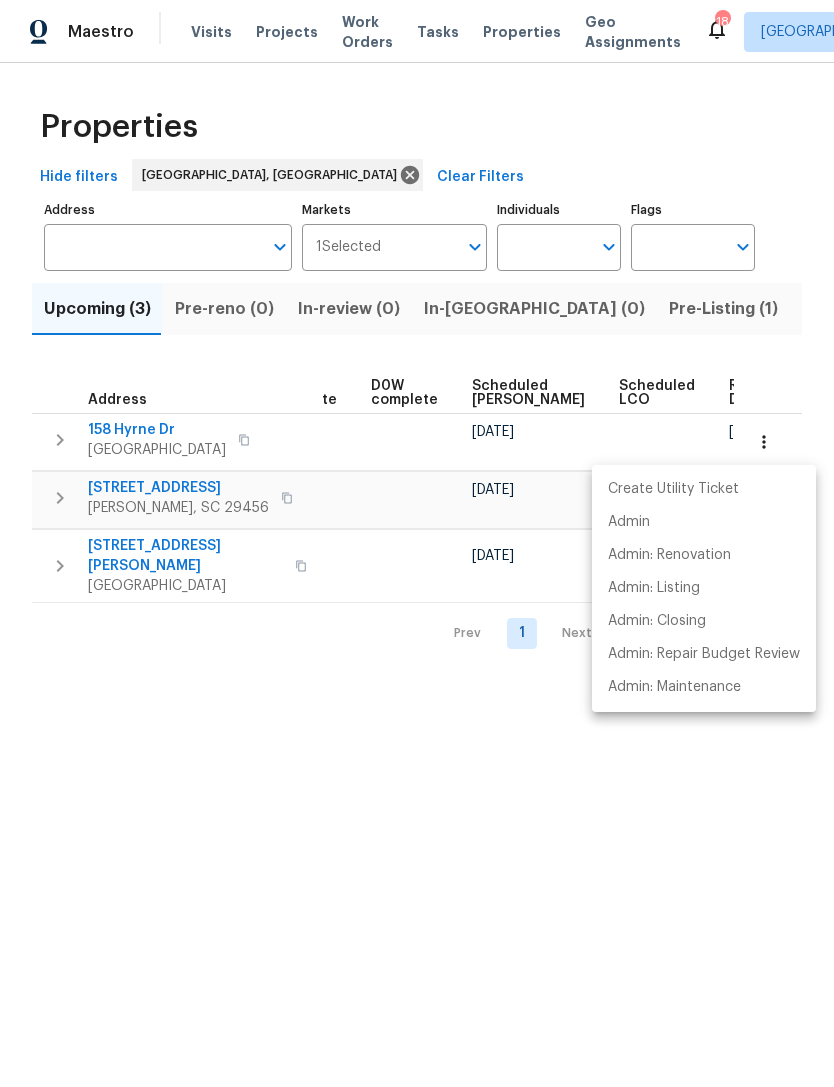 click at bounding box center [417, 543] 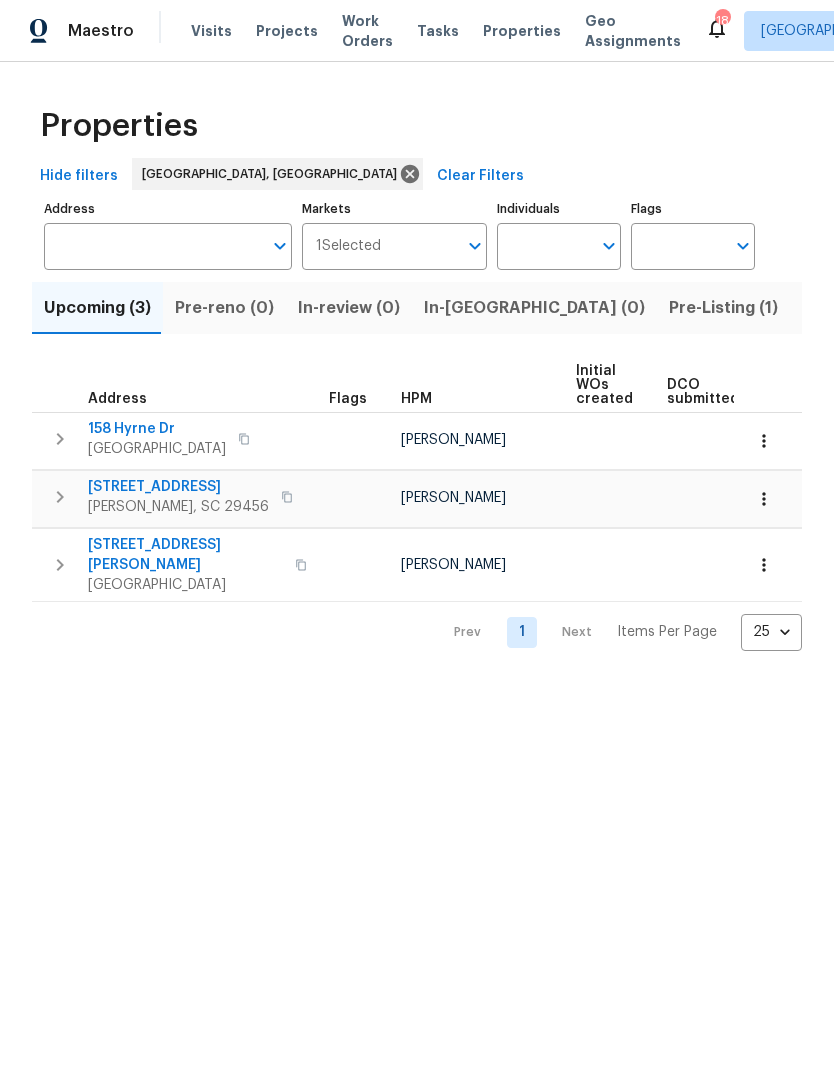 scroll, scrollTop: 0, scrollLeft: 0, axis: both 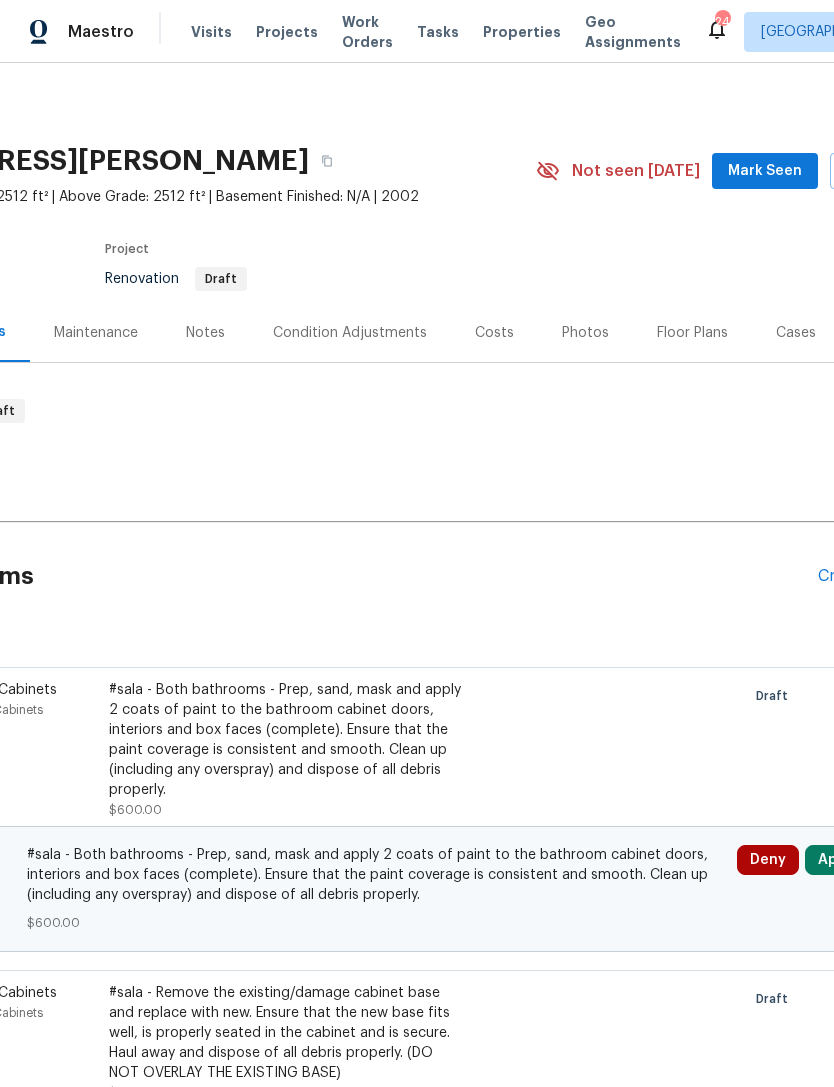 click on "Costs" at bounding box center (494, 332) 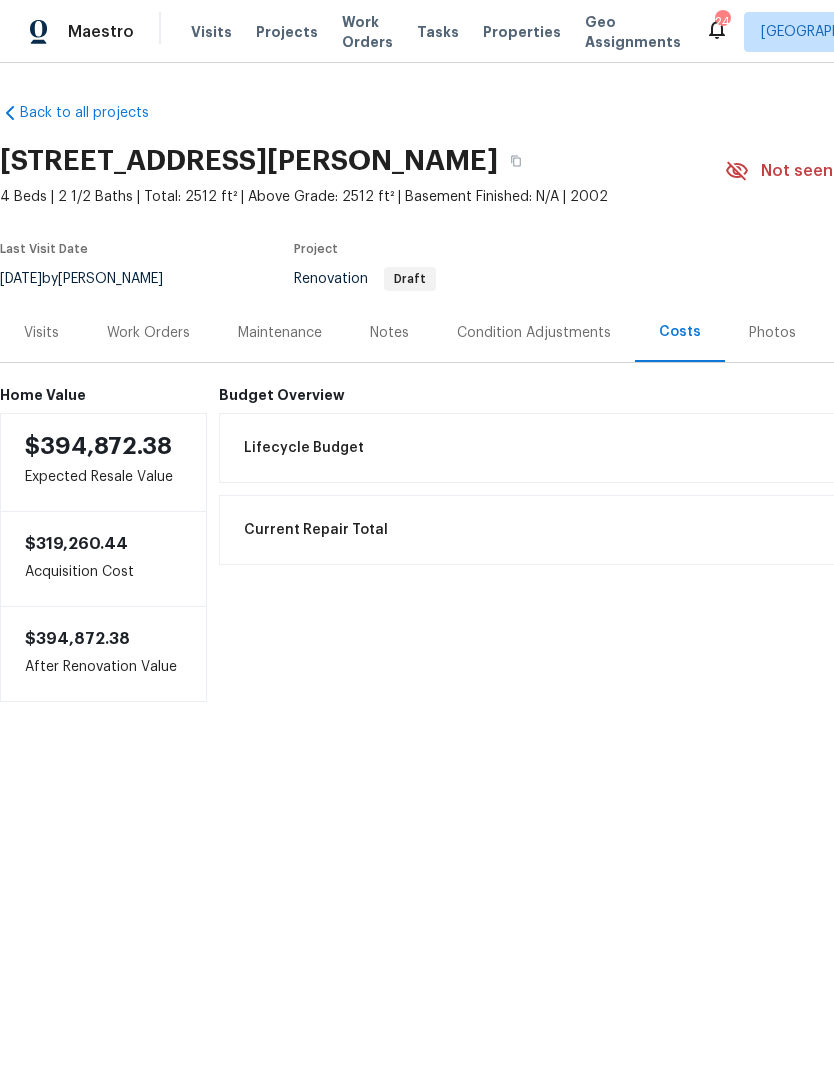 scroll, scrollTop: 0, scrollLeft: 0, axis: both 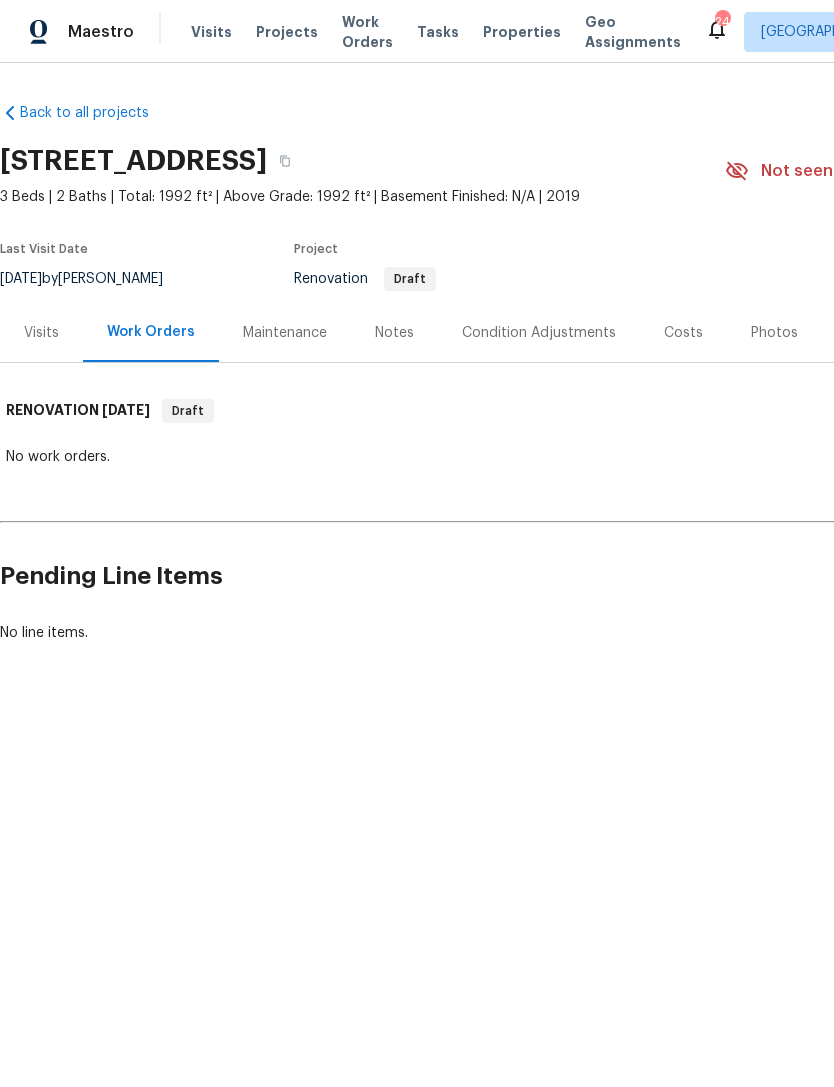 click on "Costs" at bounding box center (683, 333) 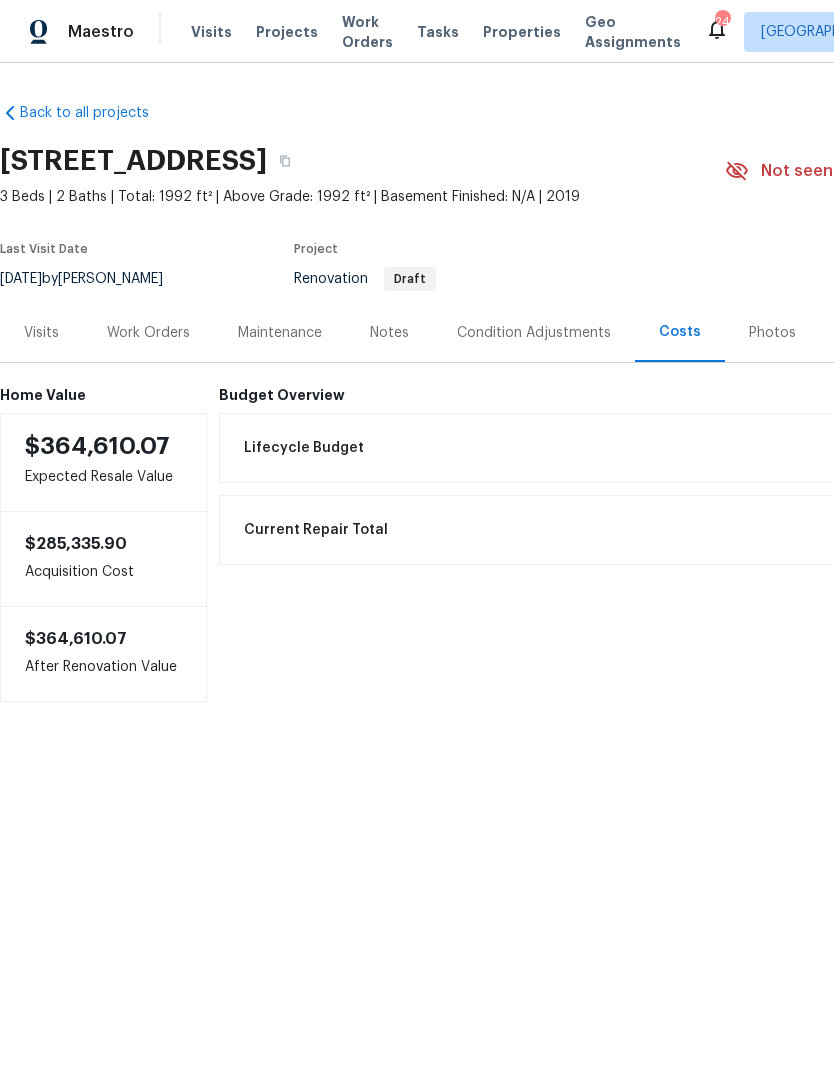 scroll, scrollTop: 0, scrollLeft: 0, axis: both 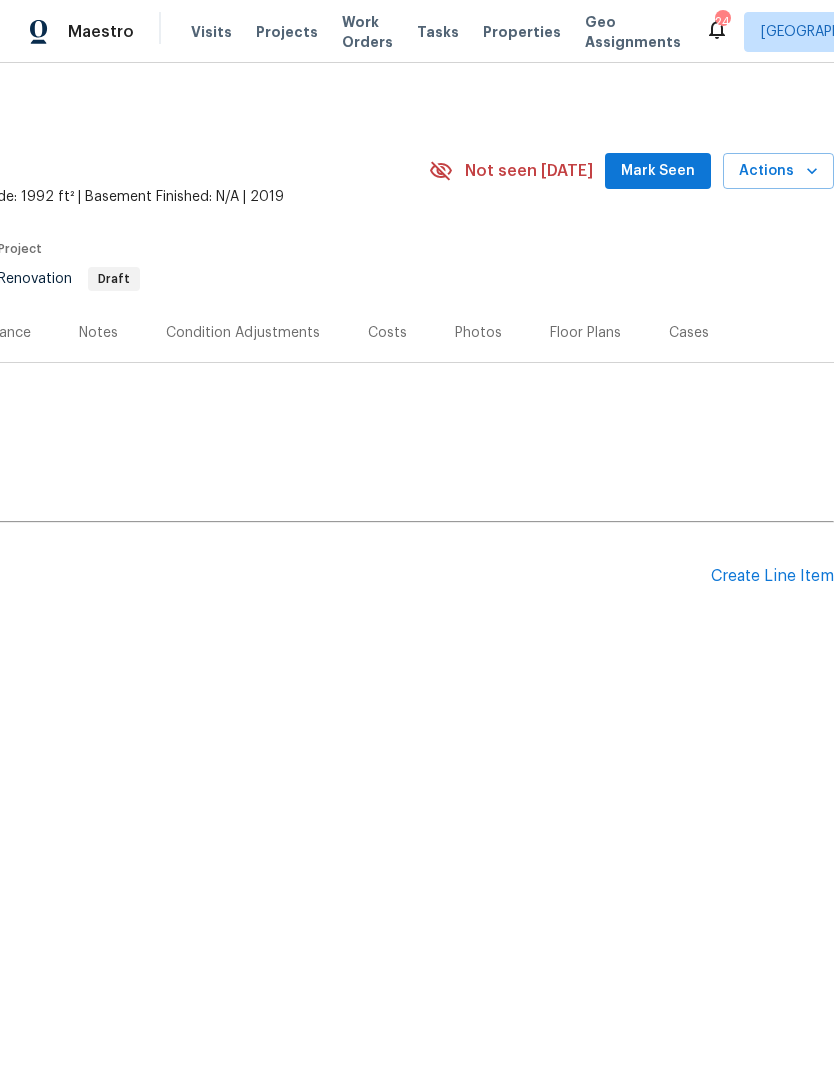 click on "Create Line Item" at bounding box center (772, 576) 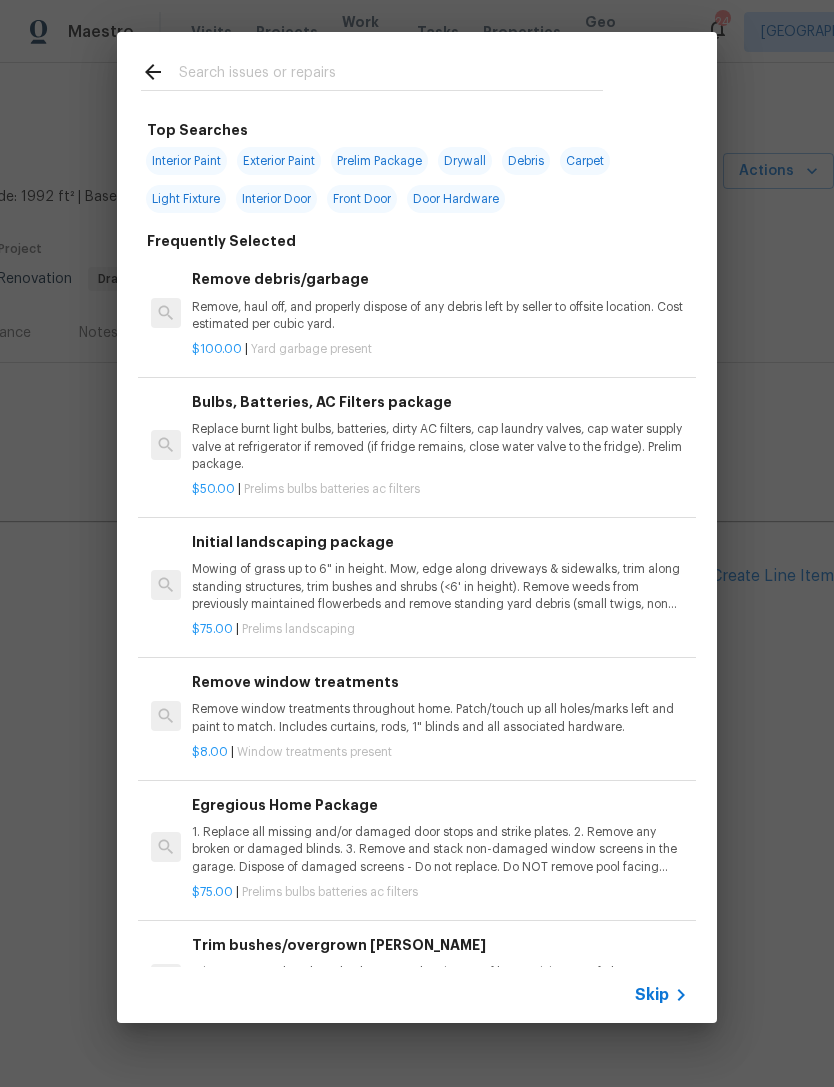 click at bounding box center (391, 75) 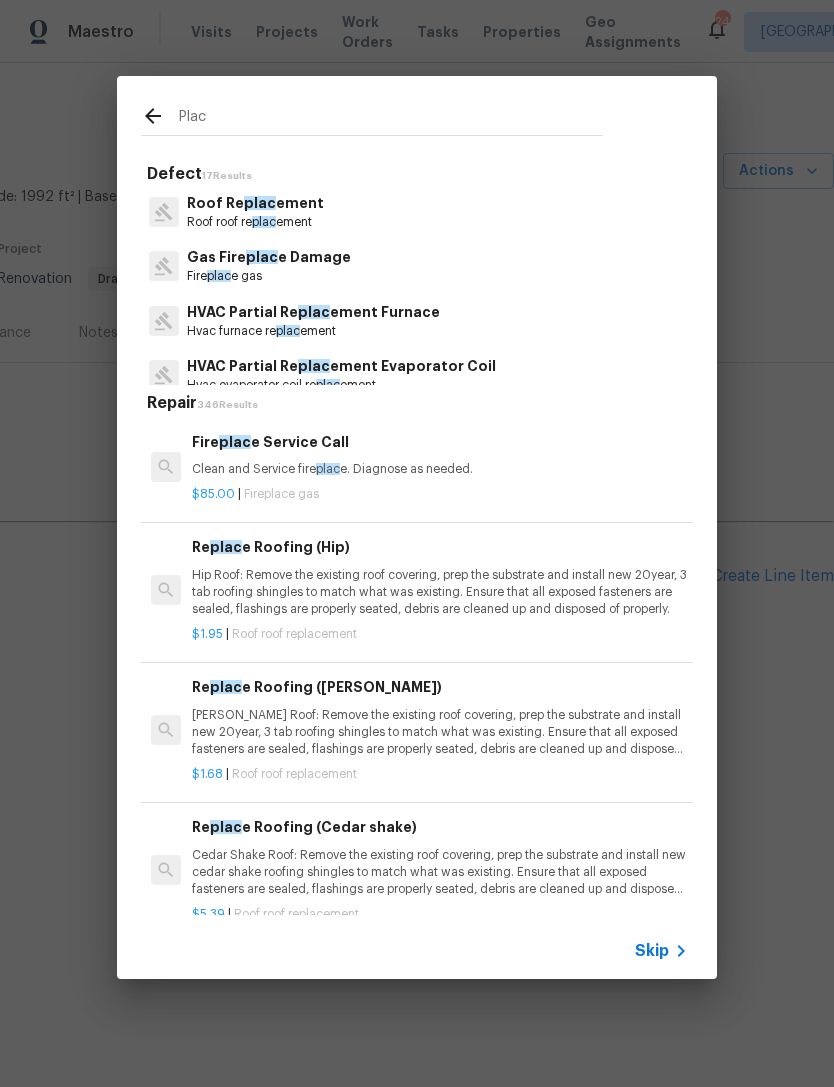 type on "Place" 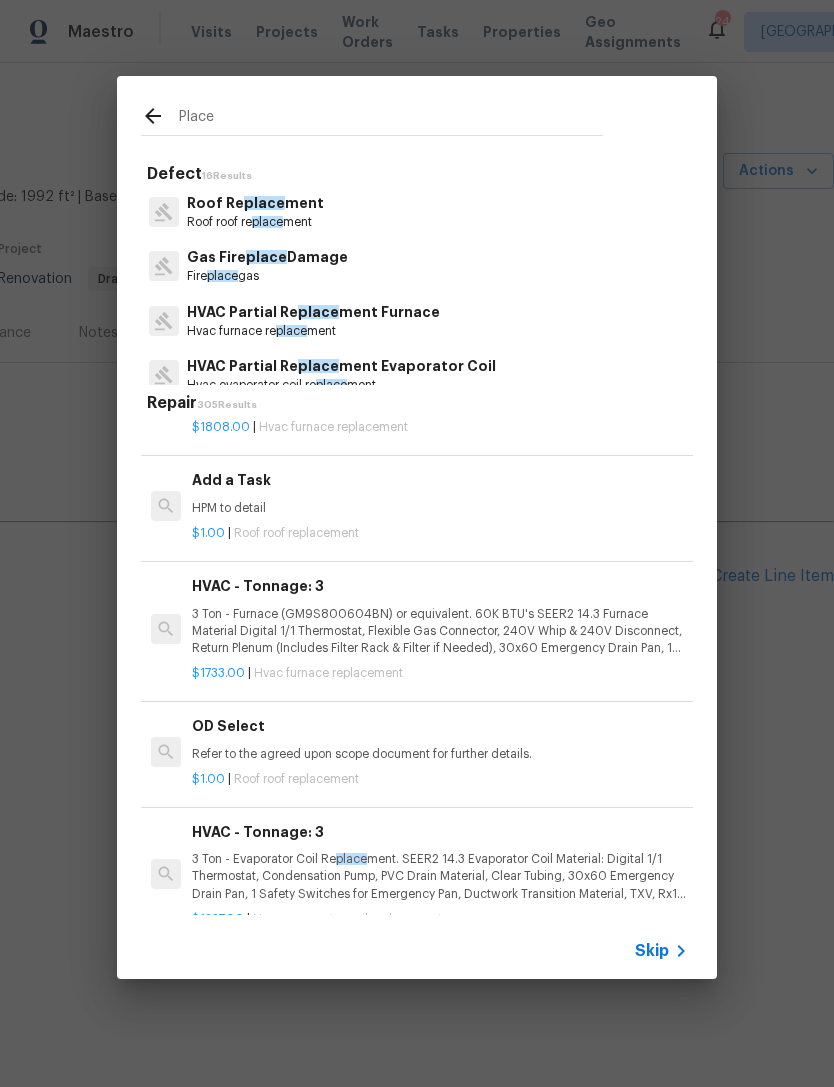 scroll, scrollTop: 2168, scrollLeft: 0, axis: vertical 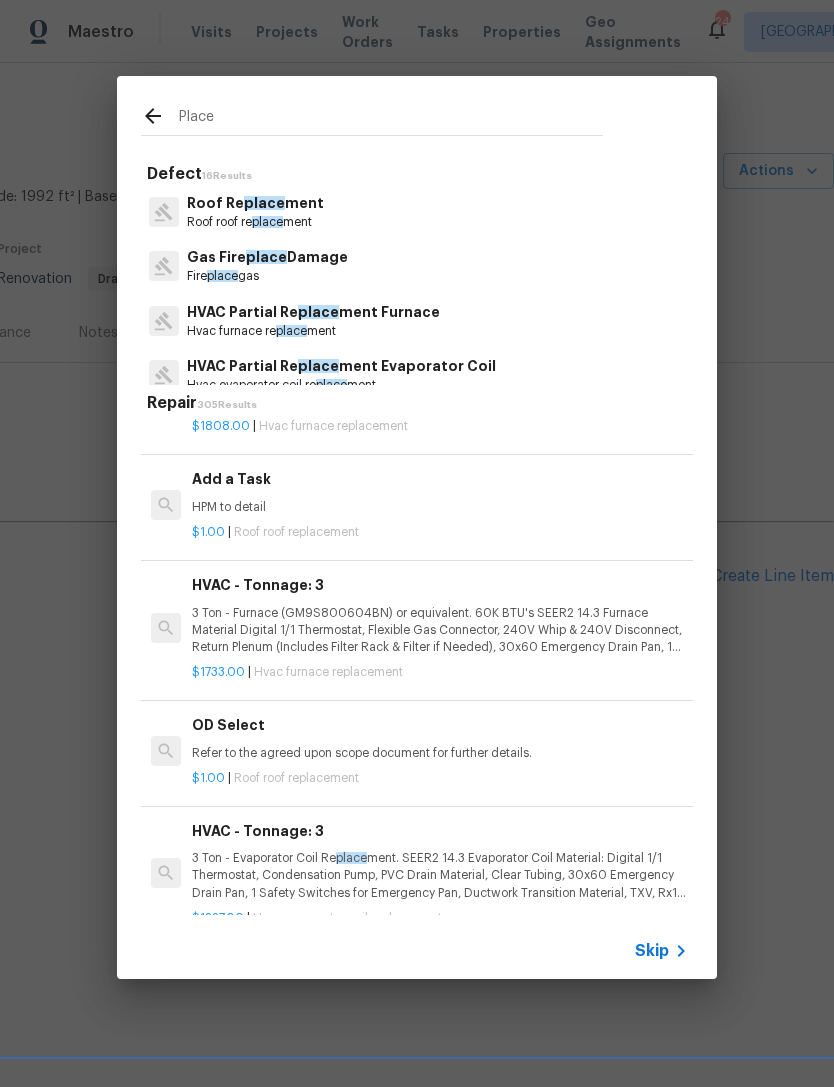 click on "Add a Task" at bounding box center [440, 479] 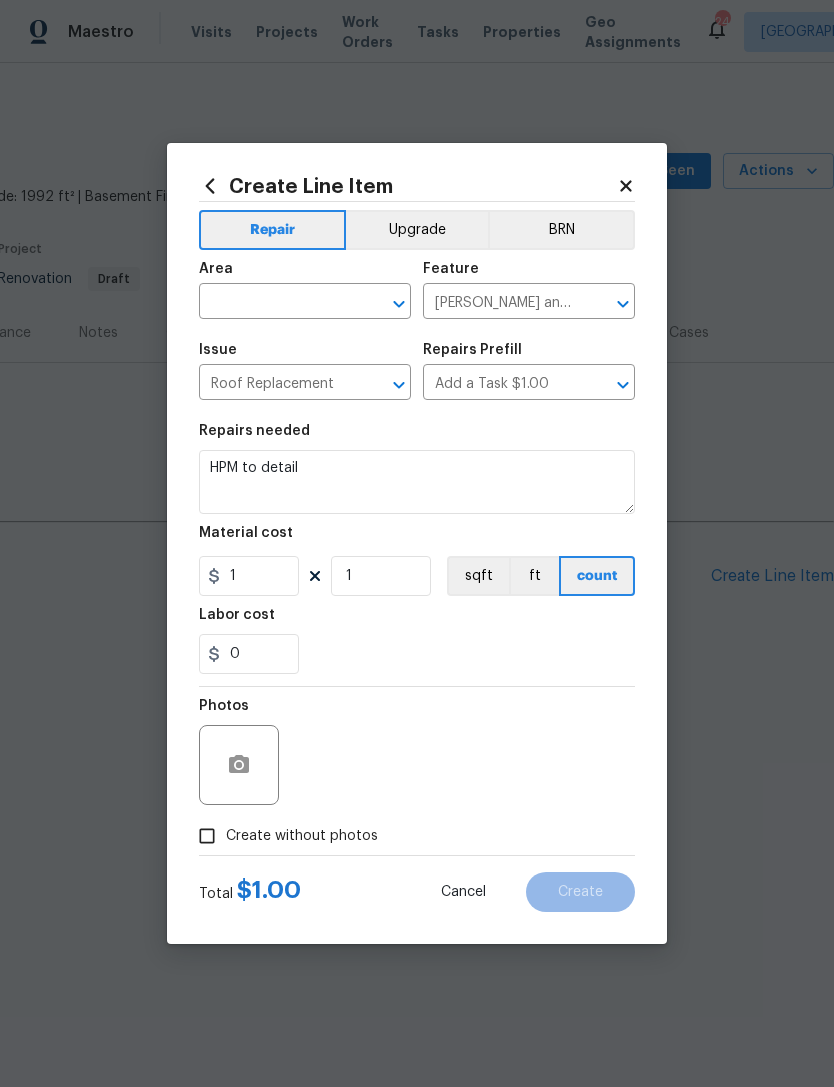 click at bounding box center (277, 303) 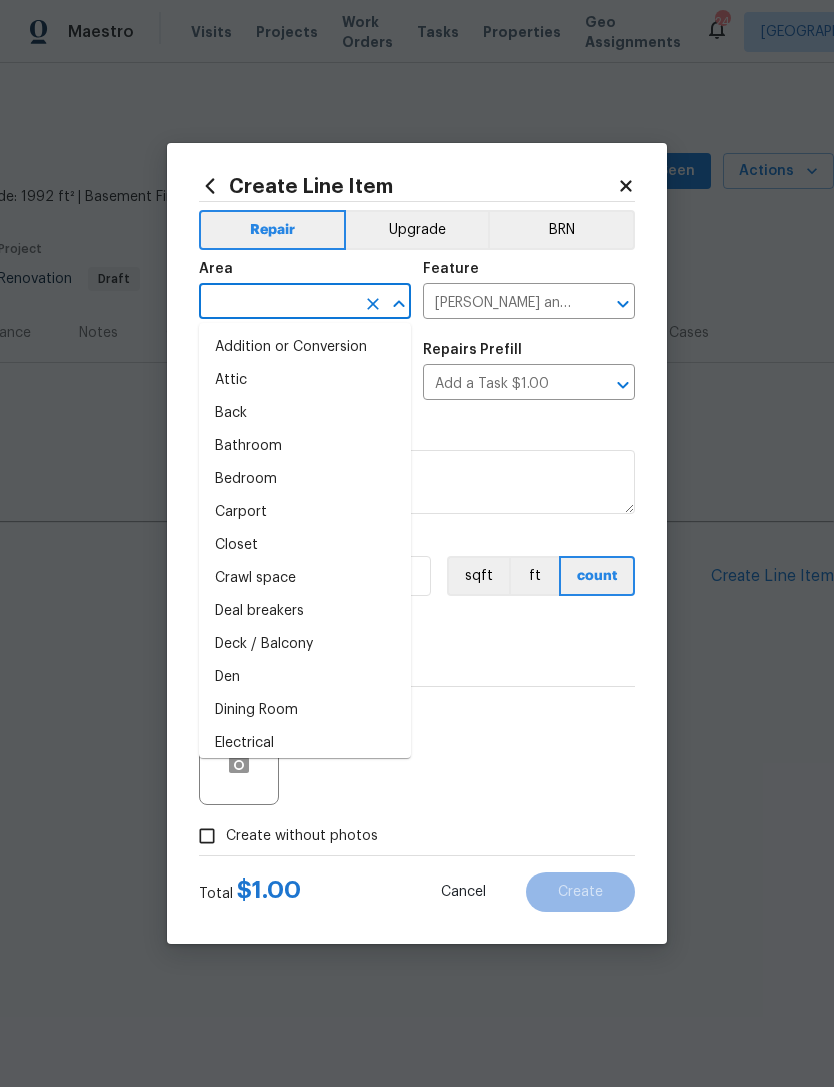 scroll, scrollTop: 0, scrollLeft: 0, axis: both 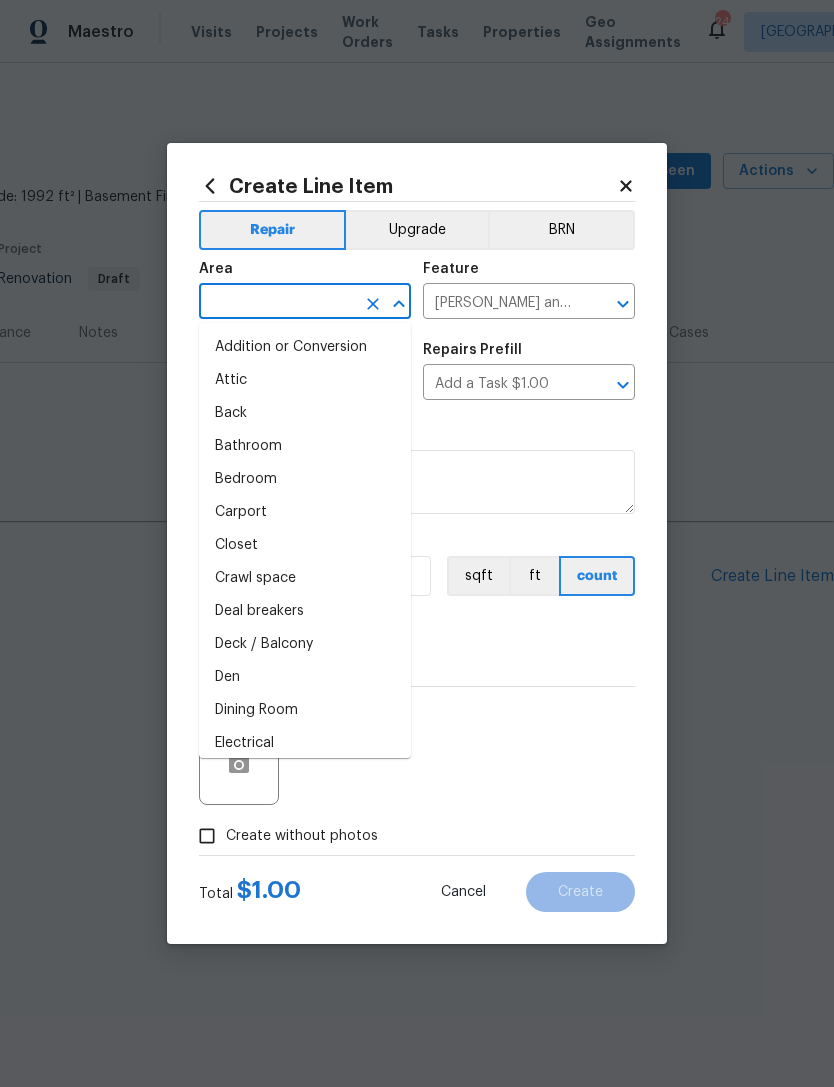 click 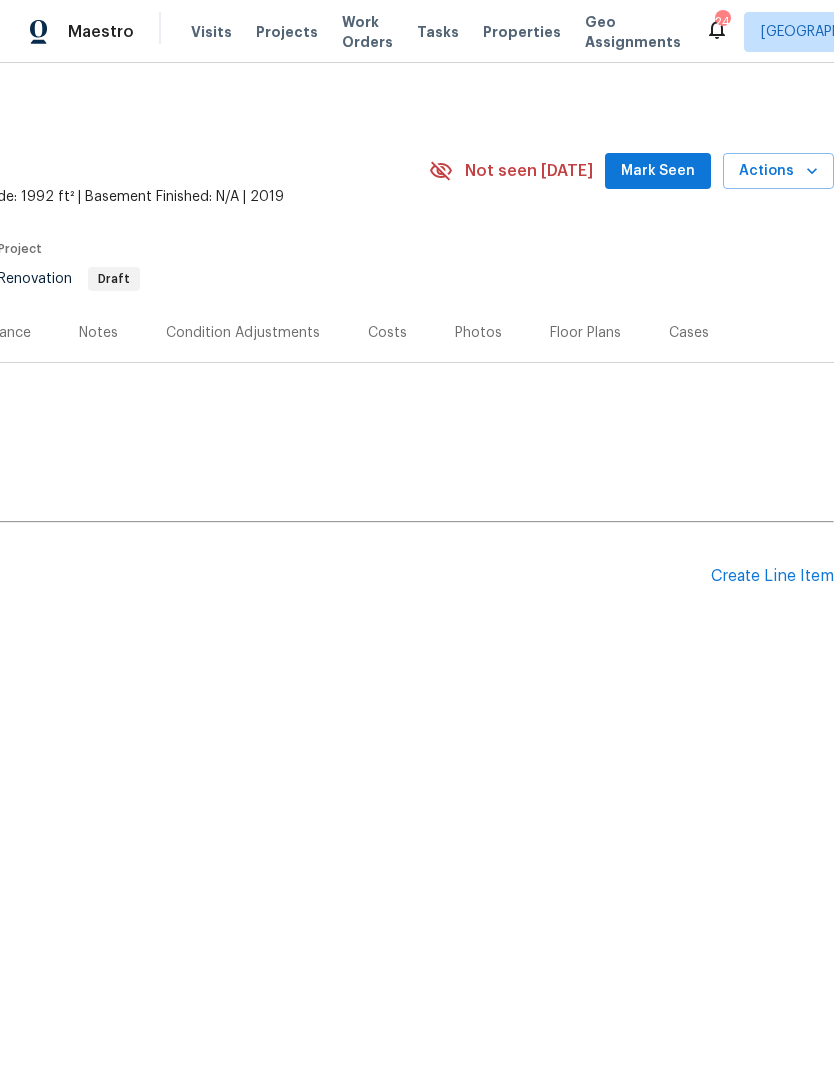 click on "Create Line Item" at bounding box center [772, 576] 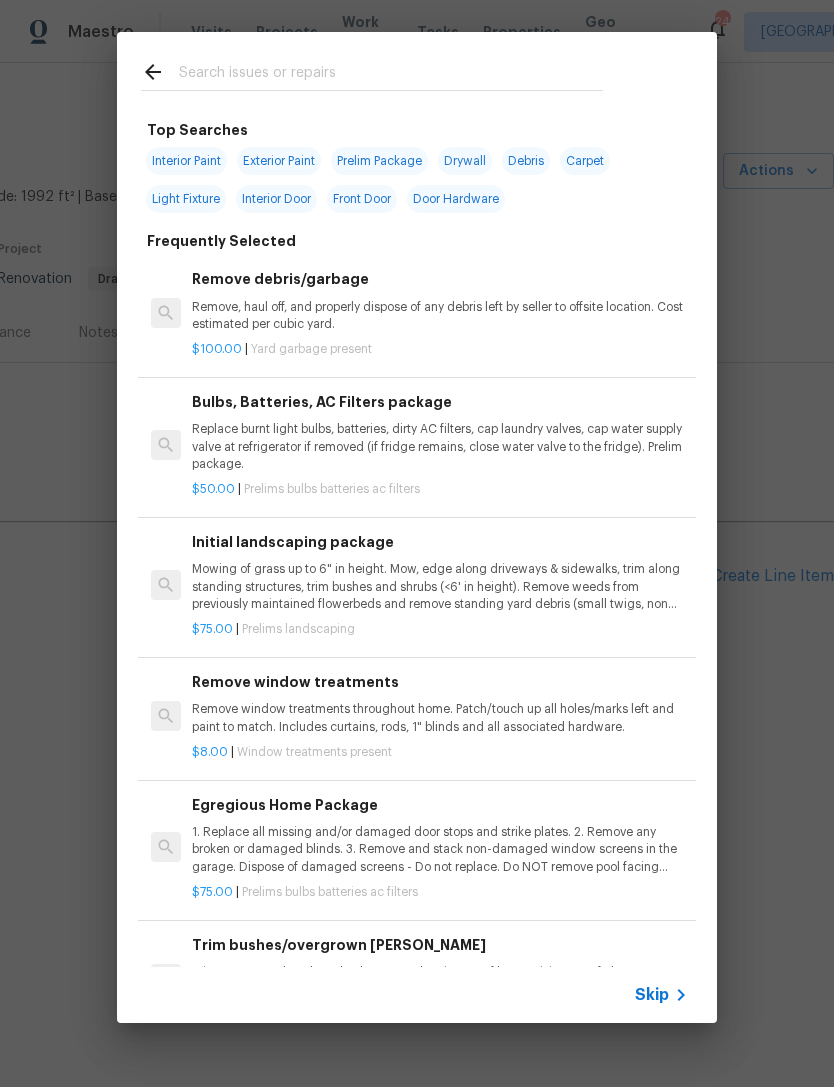 scroll, scrollTop: 0, scrollLeft: 0, axis: both 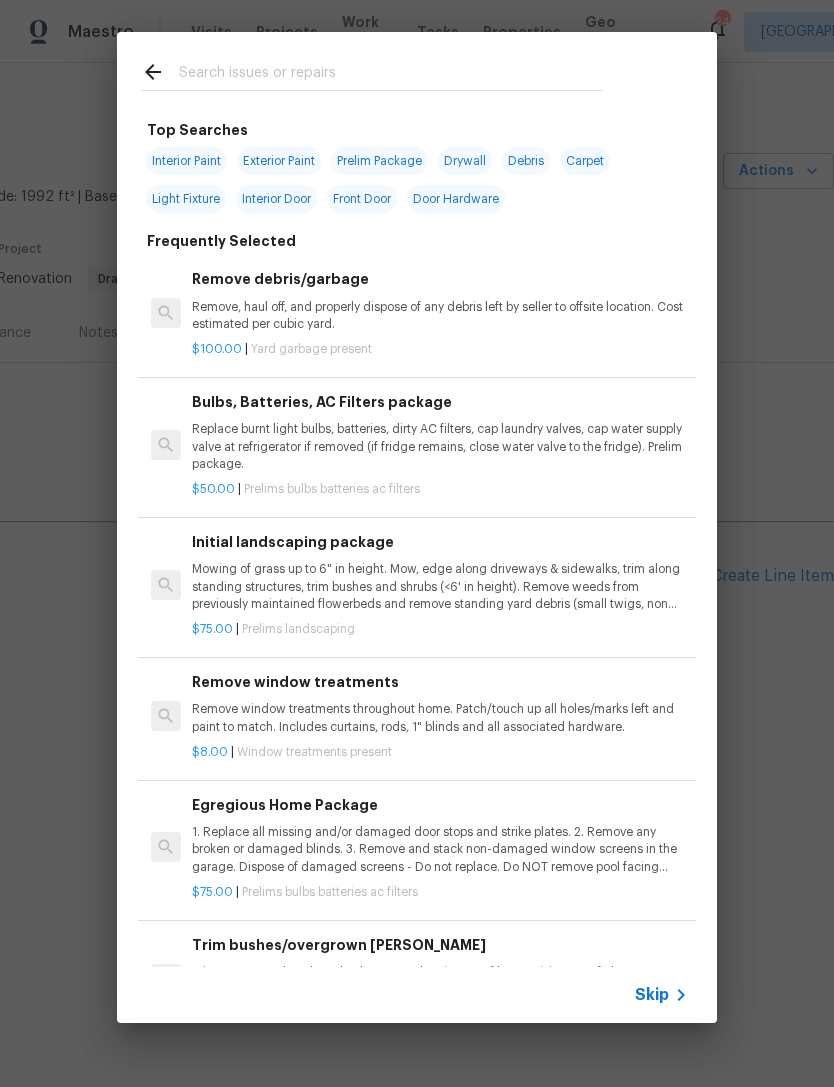 click at bounding box center (391, 75) 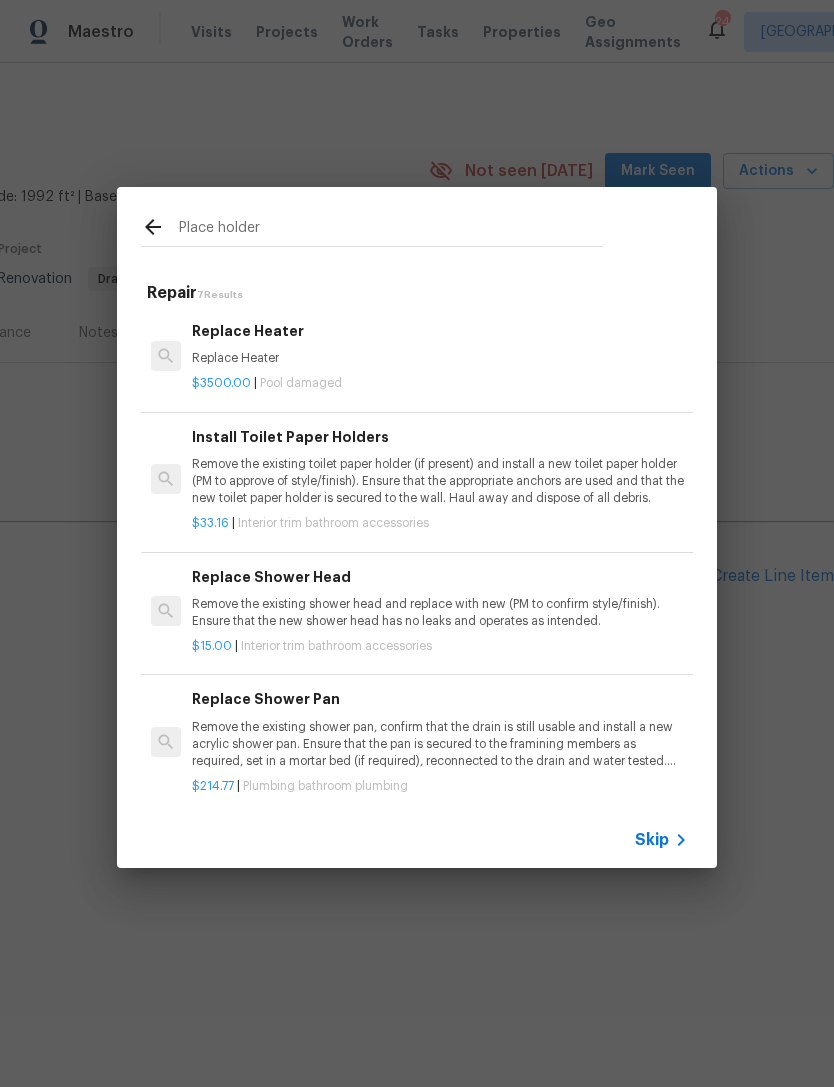 type on "Place holder" 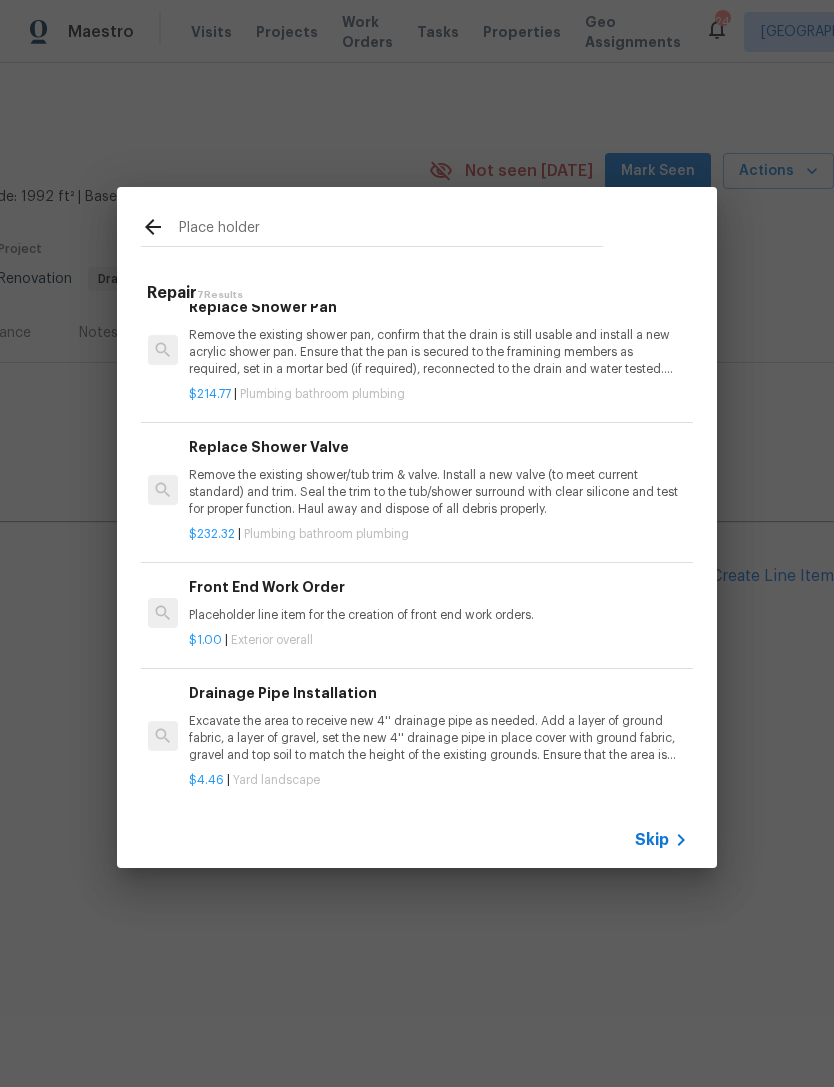 scroll, scrollTop: 391, scrollLeft: 3, axis: both 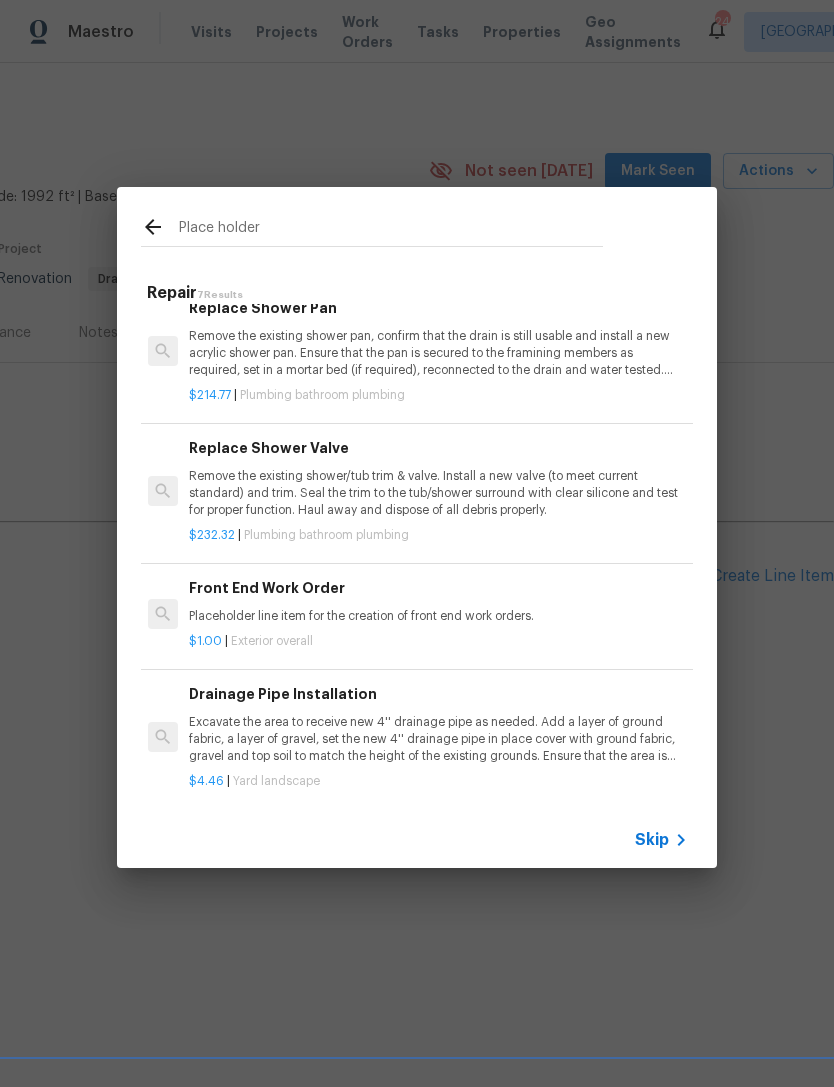 click on "Front End Work Order" at bounding box center (437, 588) 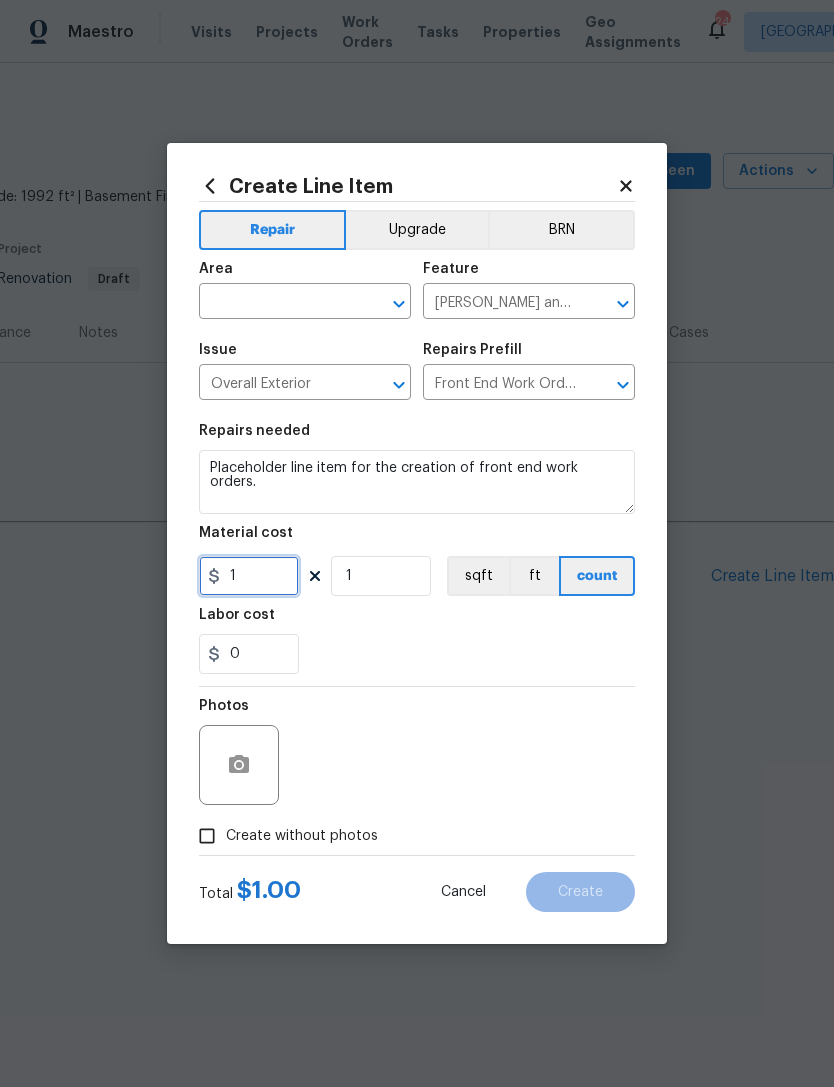 click on "1" at bounding box center [249, 576] 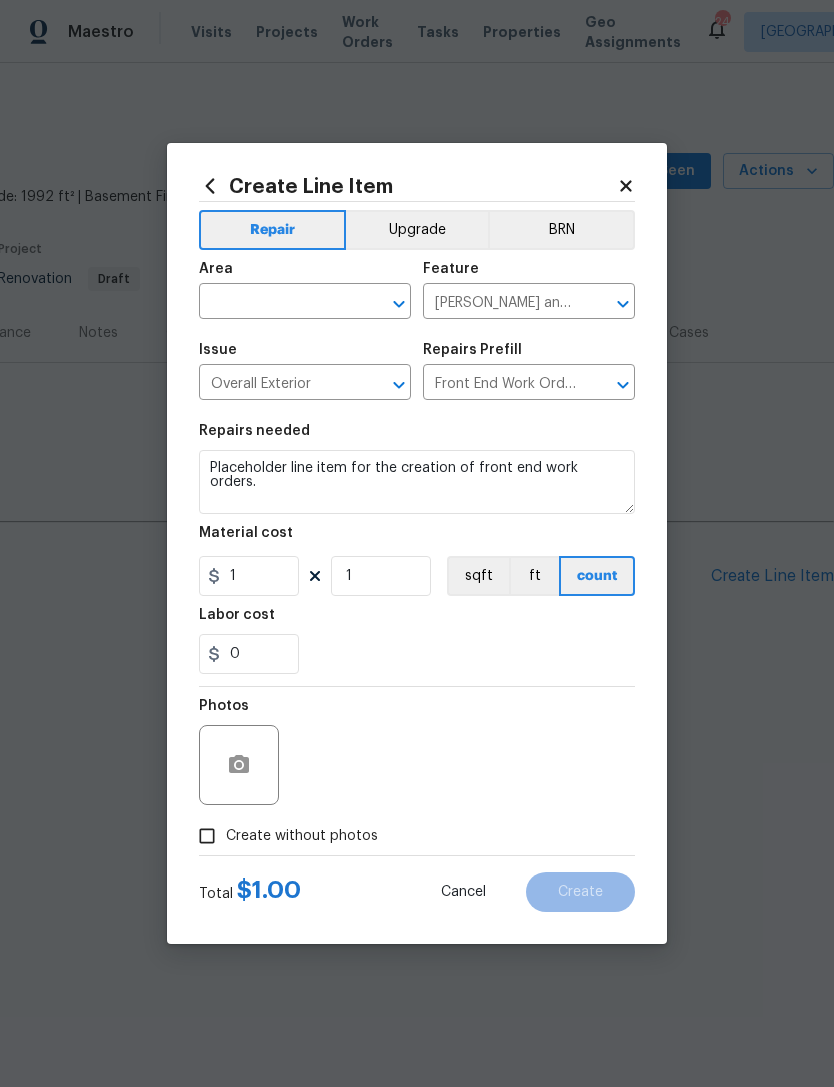 click at bounding box center (277, 303) 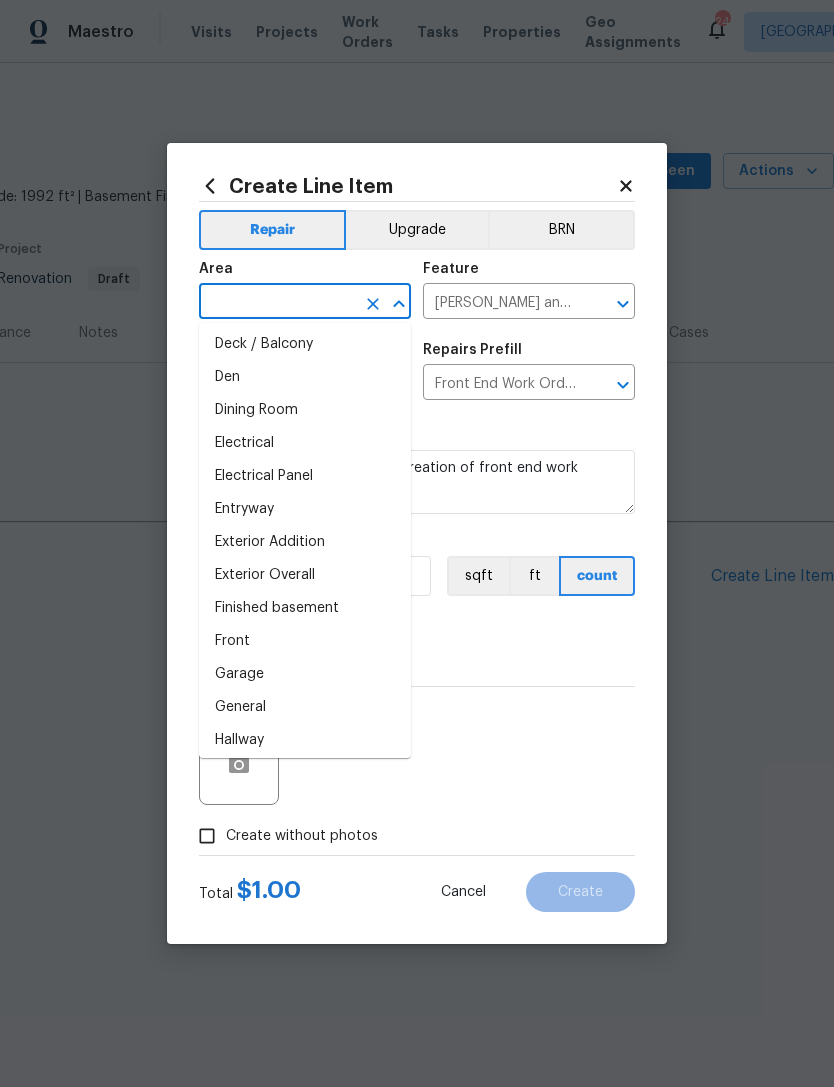 scroll, scrollTop: 301, scrollLeft: 0, axis: vertical 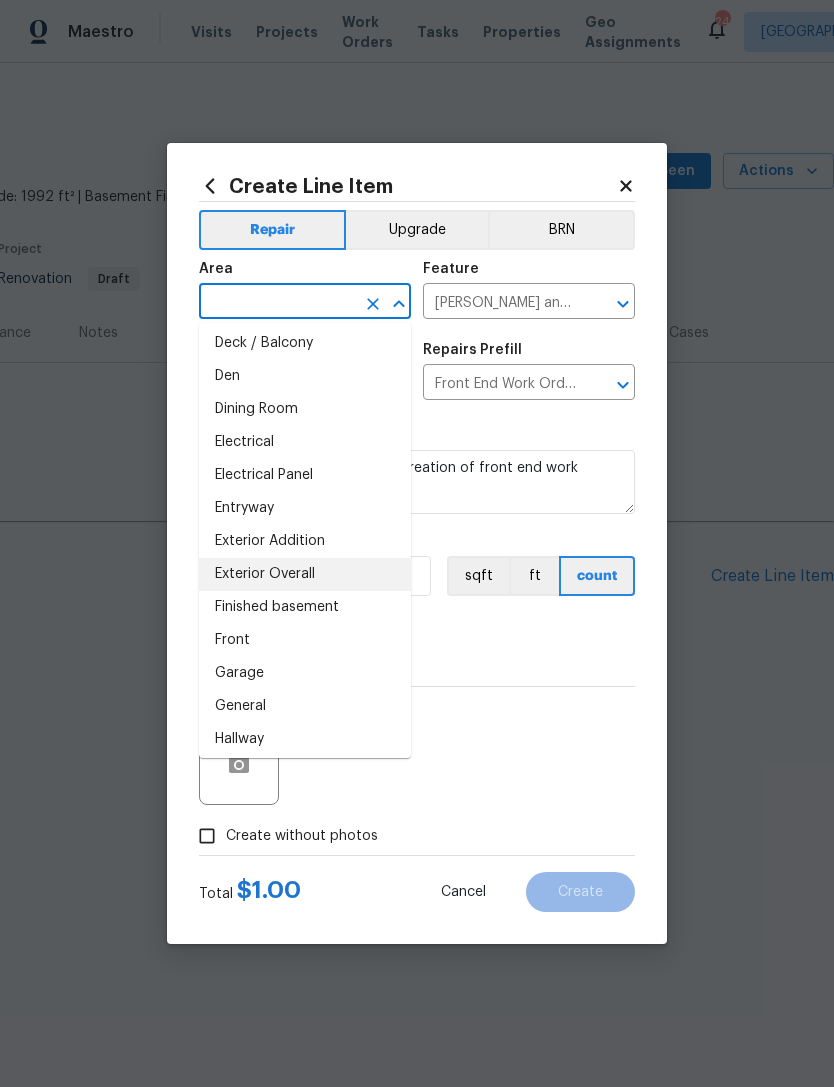 click on "Exterior Overall" at bounding box center [305, 574] 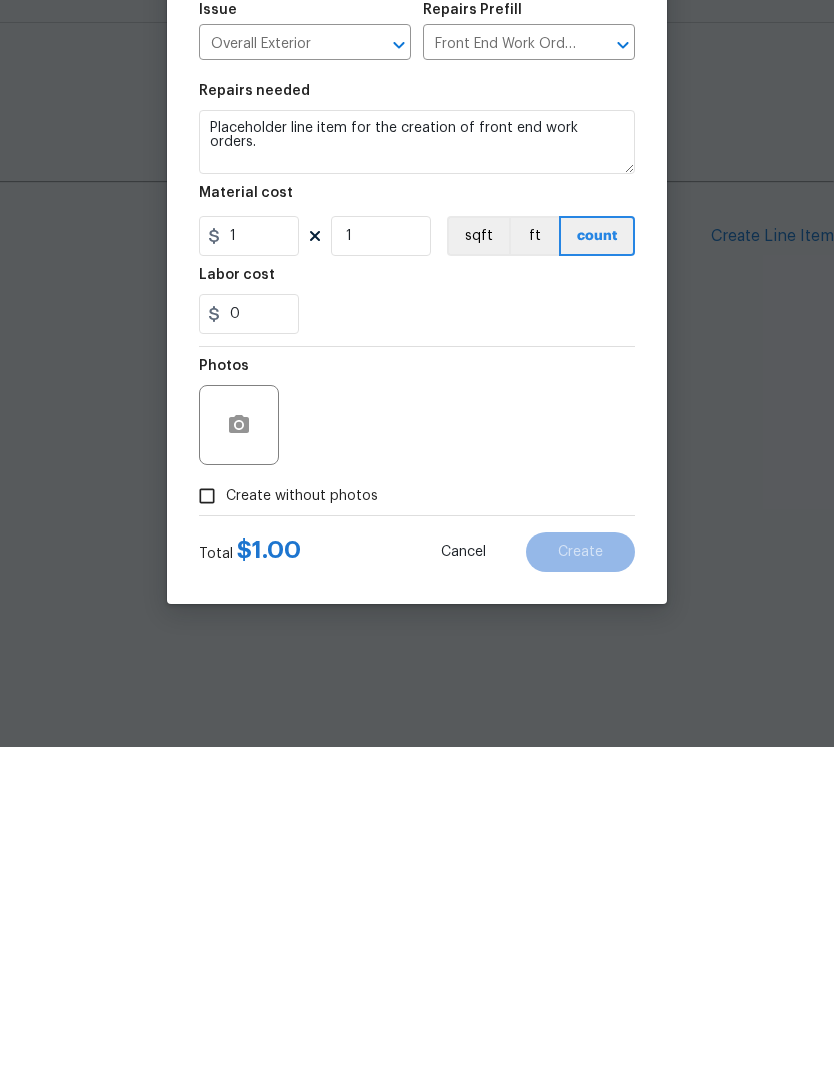 click on "Create without photos" at bounding box center (207, 836) 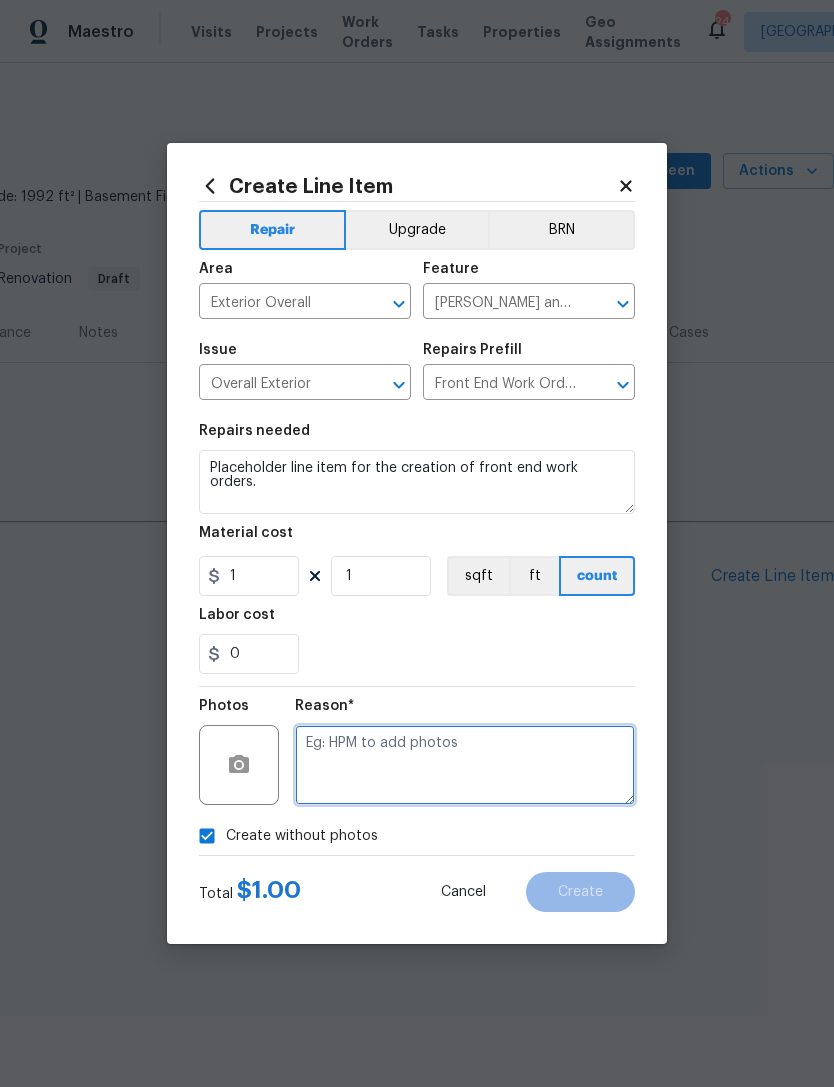 click at bounding box center [465, 765] 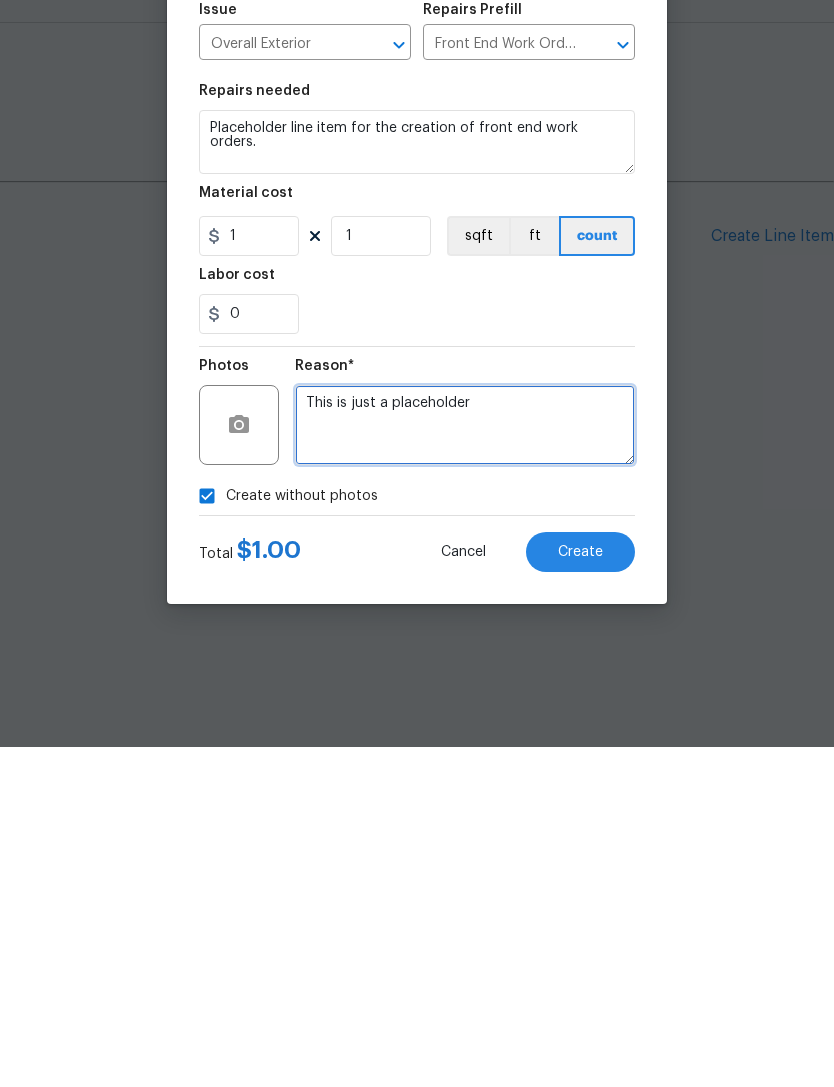 type on "This is just a placeholder" 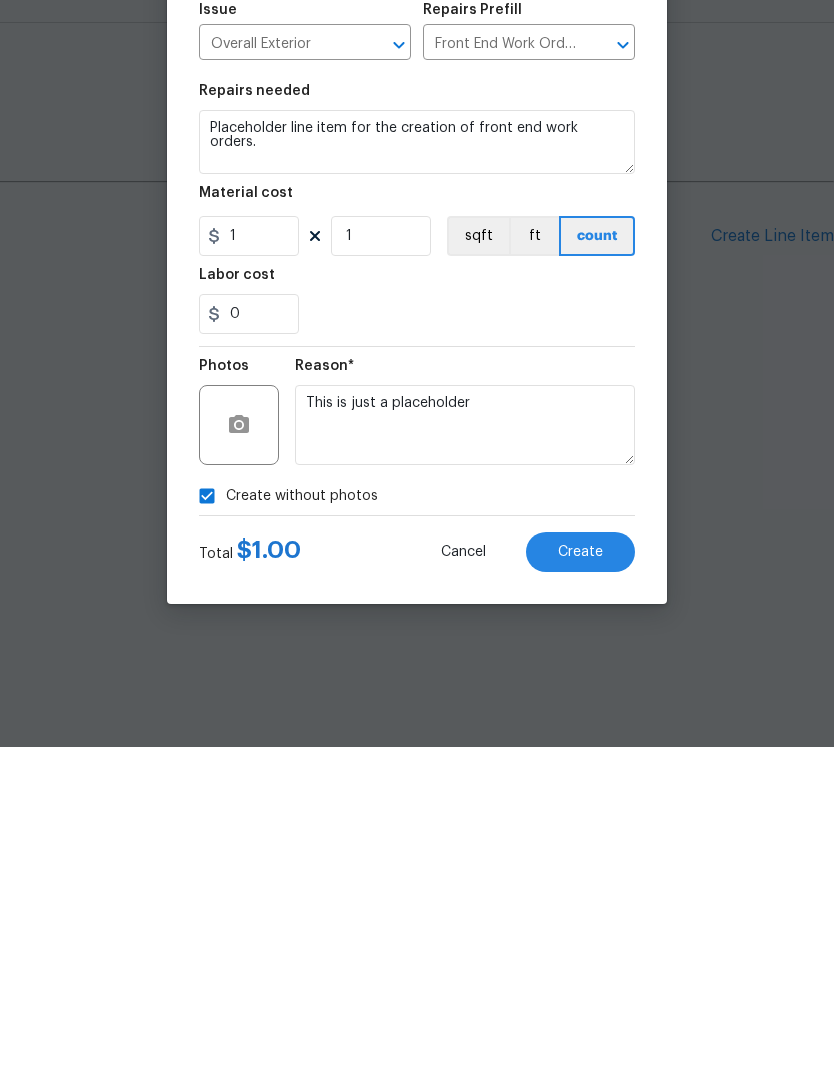 click on "0" at bounding box center (417, 654) 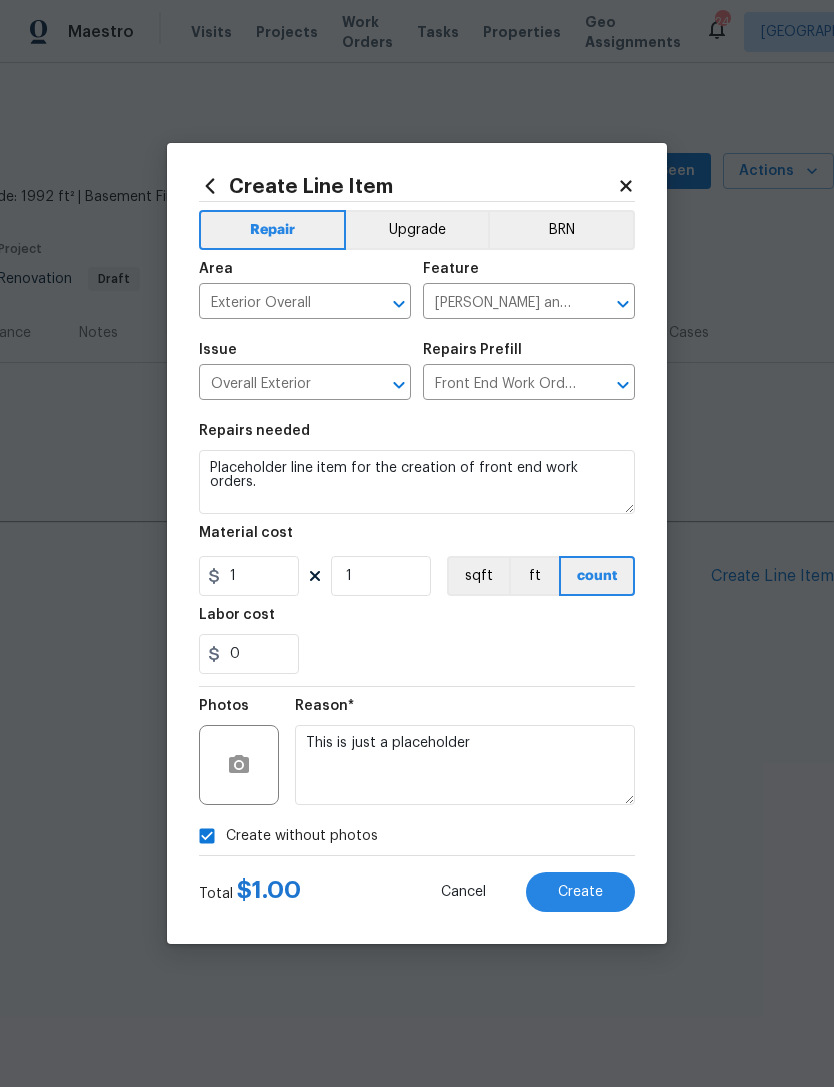 click on "Create" at bounding box center [580, 892] 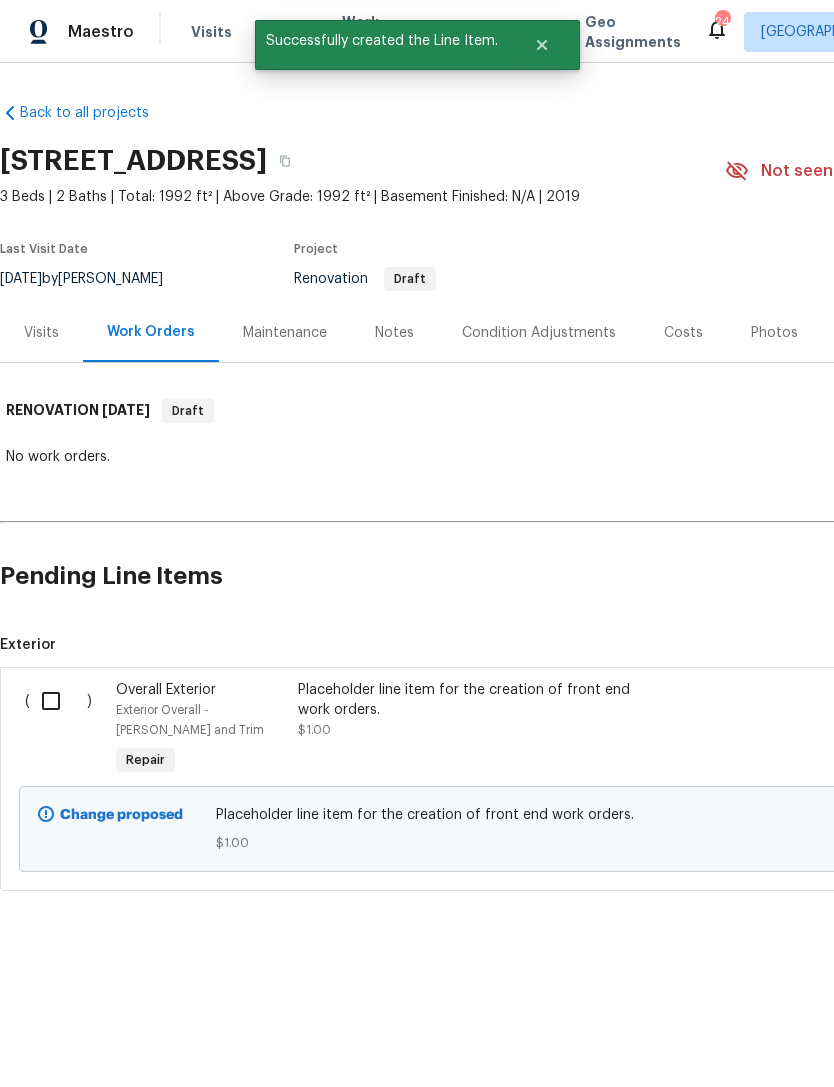 scroll, scrollTop: 0, scrollLeft: 0, axis: both 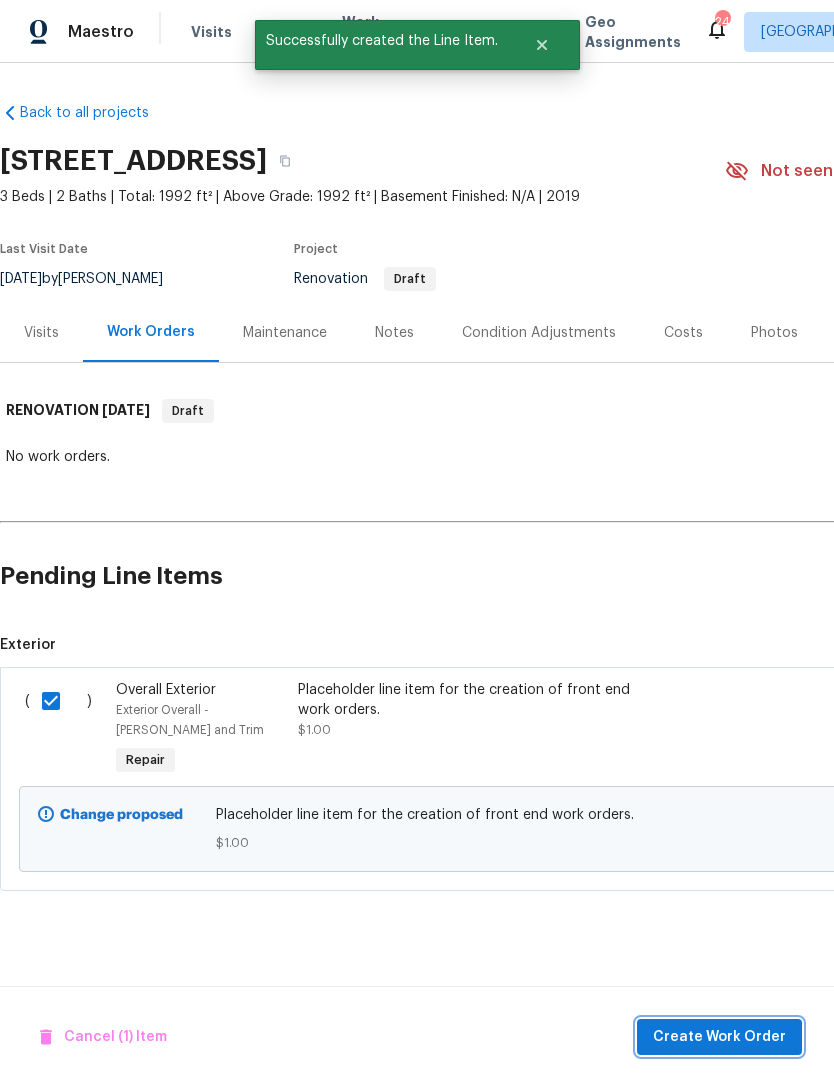 click on "Create Work Order" at bounding box center [719, 1037] 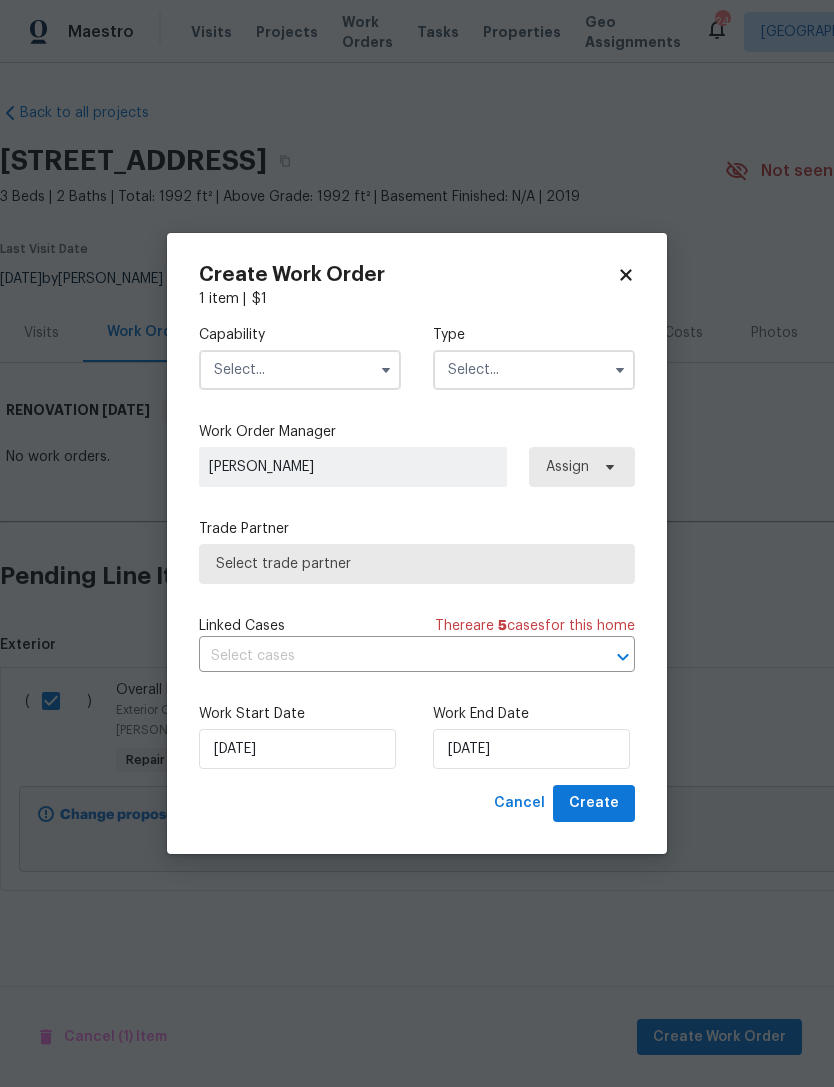click at bounding box center (300, 370) 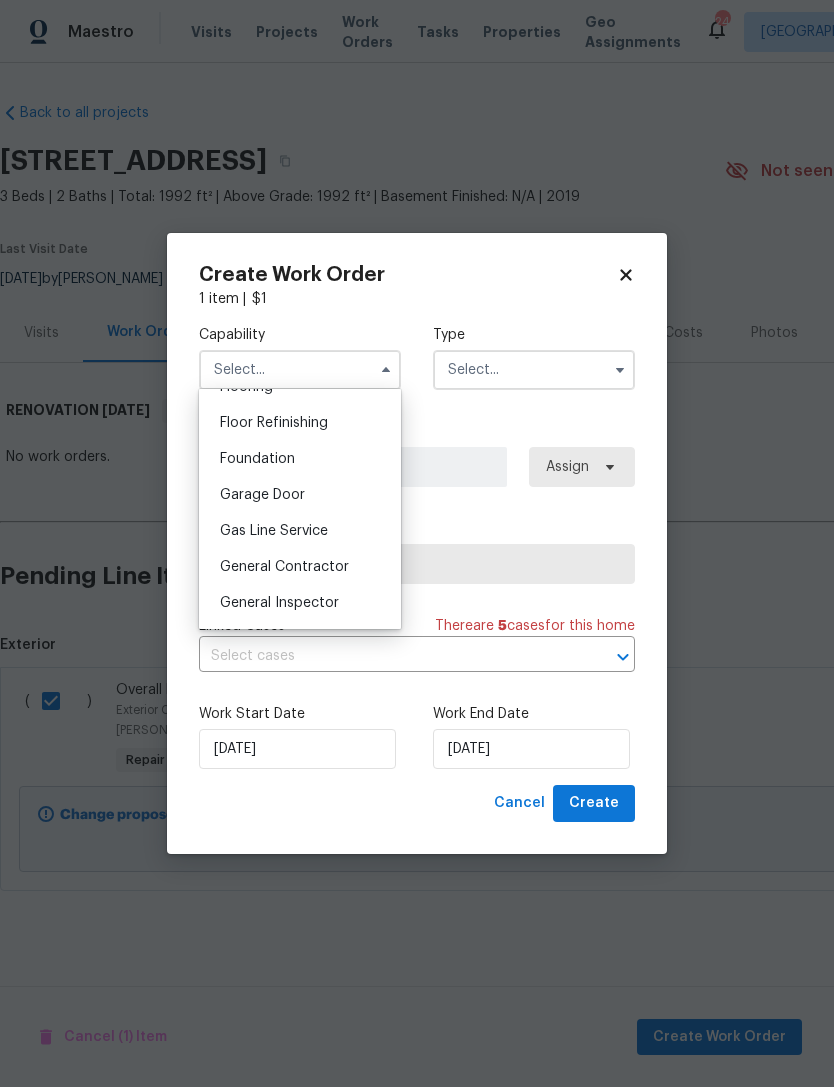 scroll, scrollTop: 807, scrollLeft: 0, axis: vertical 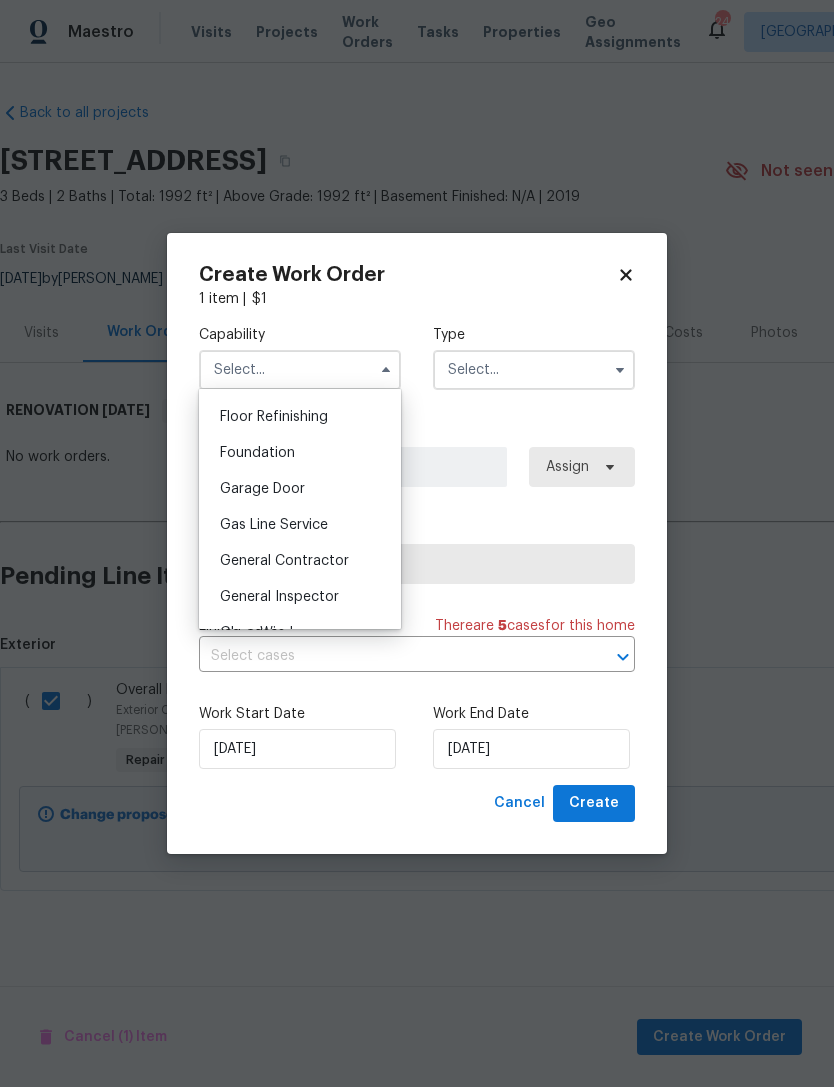 click on "General Contractor" at bounding box center [300, 561] 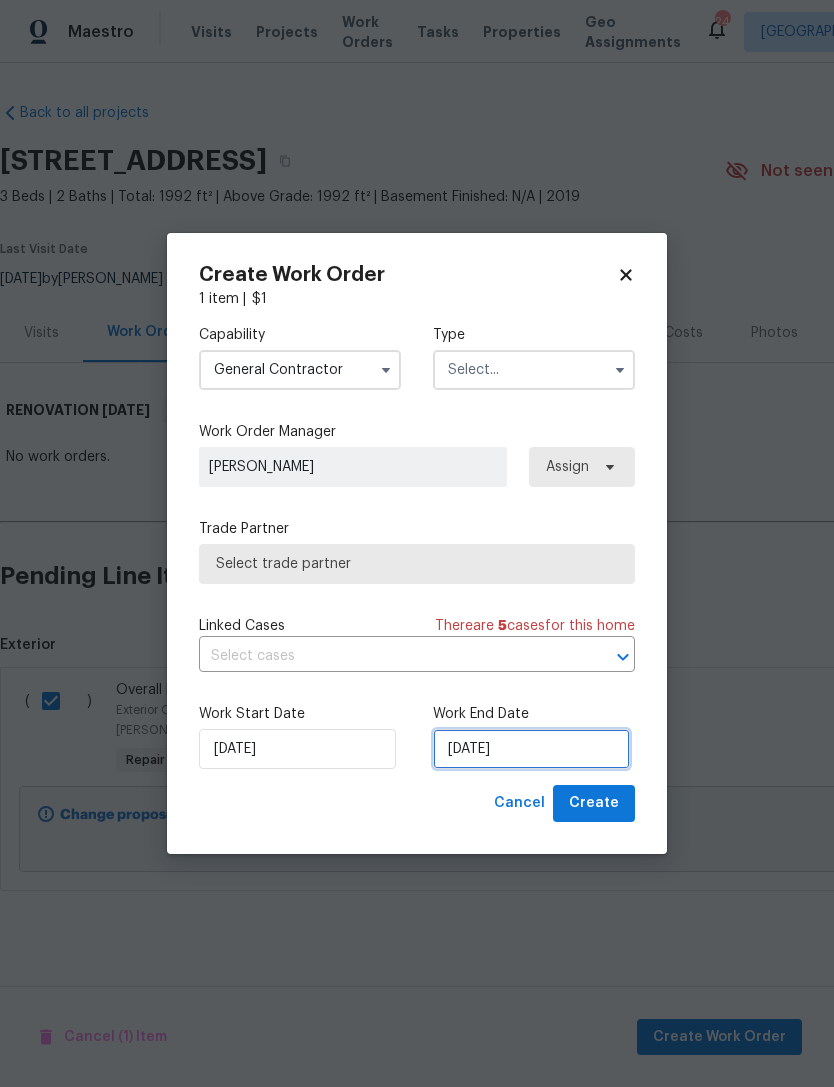 click on "7/15/2025" at bounding box center (531, 749) 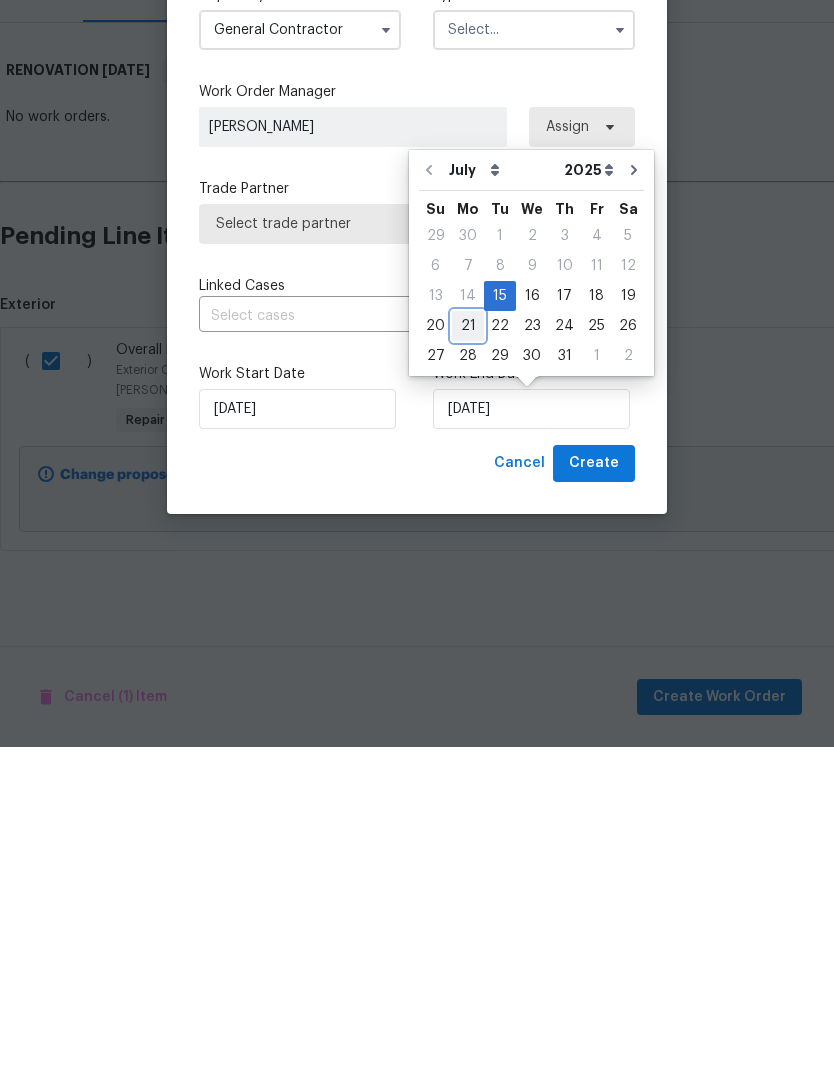 click on "21" at bounding box center (468, 666) 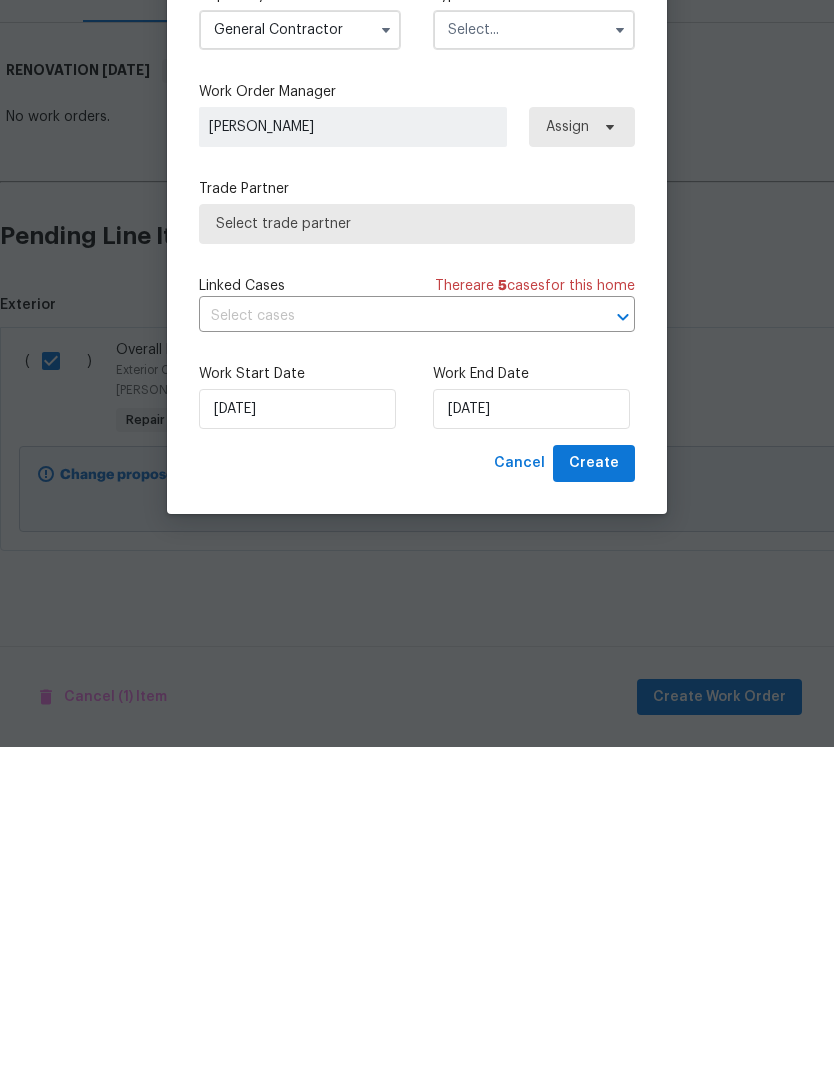 type on "7/21/2025" 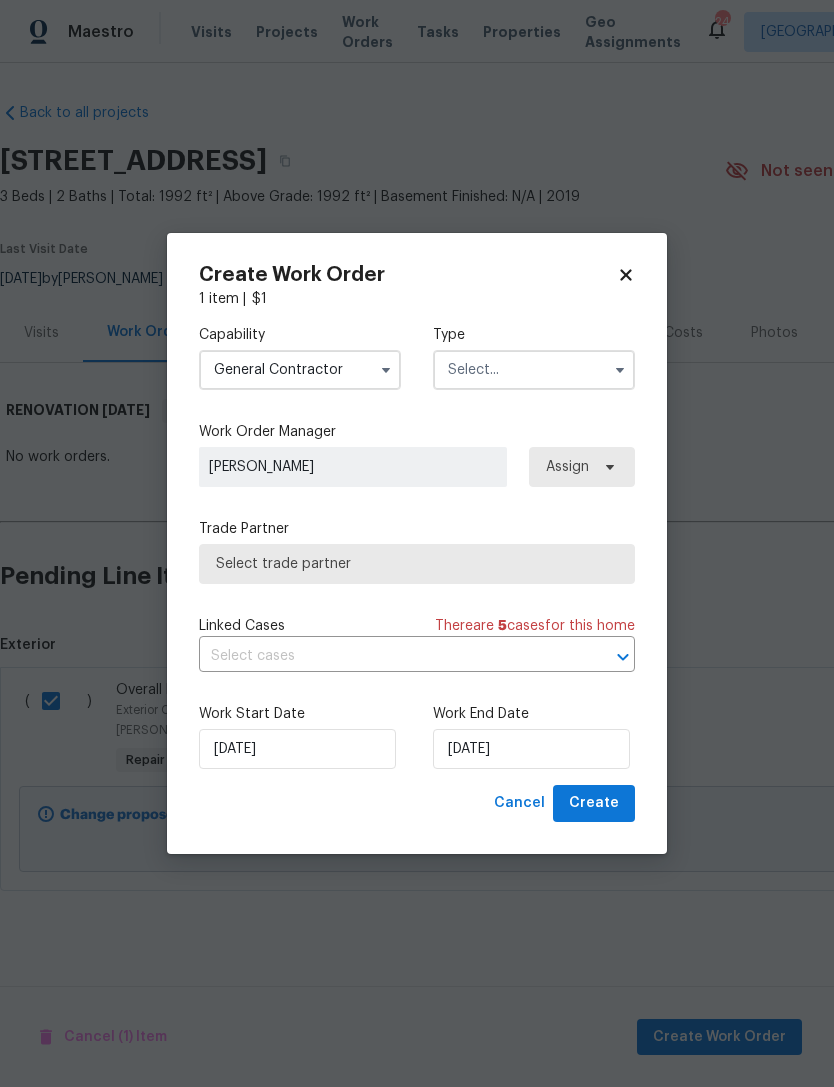 click on "Select trade partner" at bounding box center [417, 564] 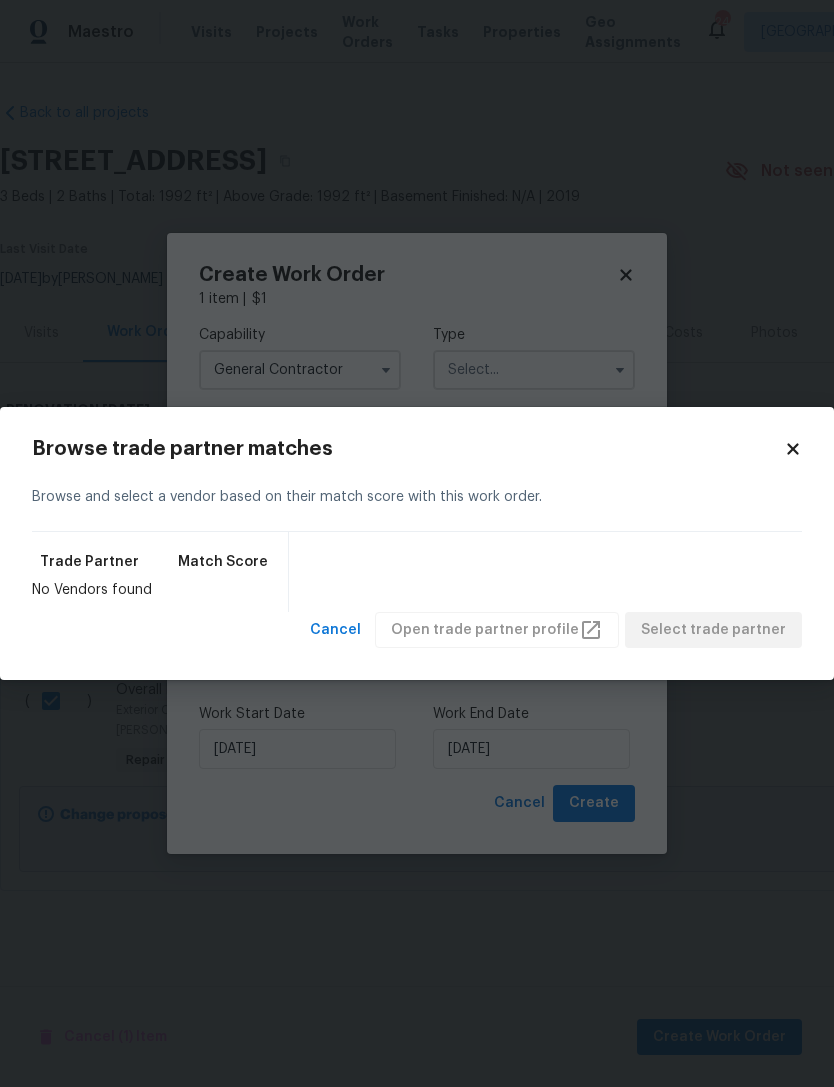 click on "Maestro Visits Projects Work Orders Tasks Properties Geo Assignments 24 Charleston, SC Raymond Roberts Back to all projects 158 Hyrne Dr, Goose Creek, SC 29445 3 Beds | 2 Baths | Total: 1992 ft² | Above Grade: 1992 ft² | Basement Finished: N/A | 2019 Not seen today Mark Seen Actions Last Visit Date 6/17/2025  by  Raymond Roberts   Project Renovation   Draft Visits Work Orders Maintenance Notes Condition Adjustments Costs Photos Floor Plans Cases RENOVATION   7/15/25 Draft No work orders. Cancel (1) Item Create Work Order Pending Line Items Create Line Item Exterior ( ) Overall Exterior Exterior Overall - Eaves and Trim Repair Placeholder line item for the creation of front end work orders. $1.00 Draft Change proposed Placeholder line item for the creation of front end work orders. $1.00 Deny Approve
Create Work Order 1 item | $ 1 Capability   General Contractor Type   Work Order Manager   Raymond Roberts Assign Trade Partner   Select trade partner Linked Cases There  are   5  case s  for this home" at bounding box center (417, 513) 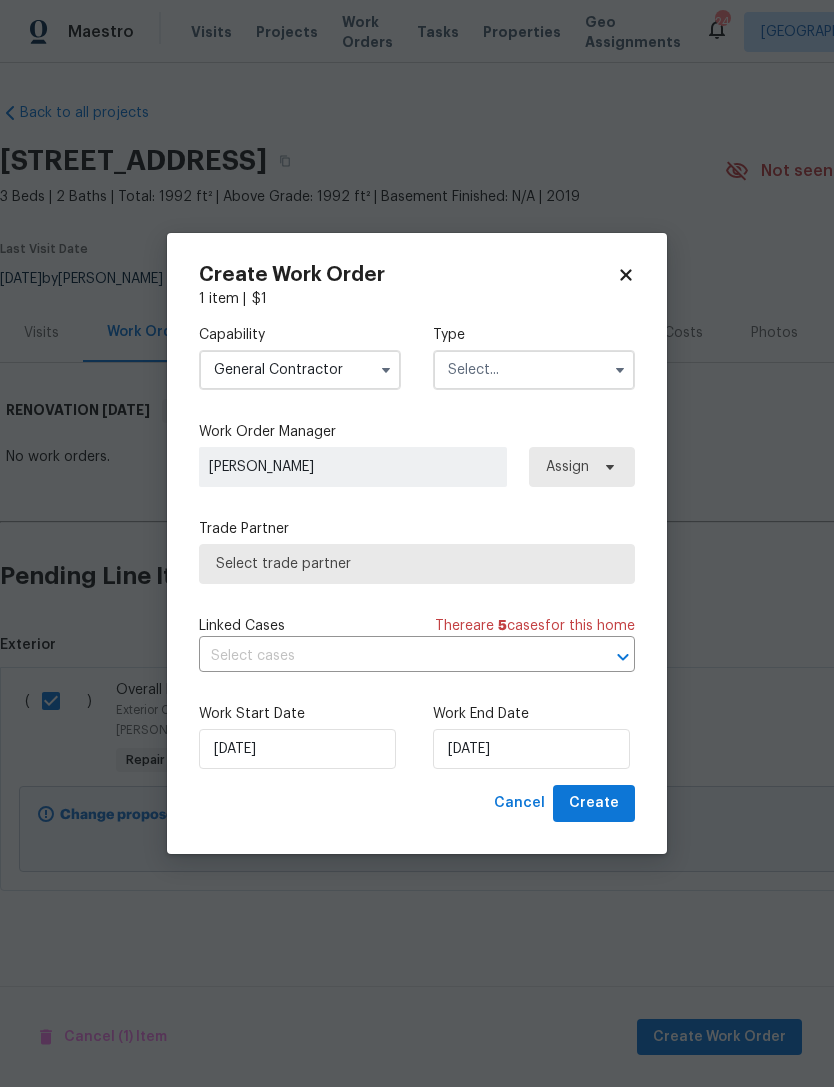 click at bounding box center [534, 370] 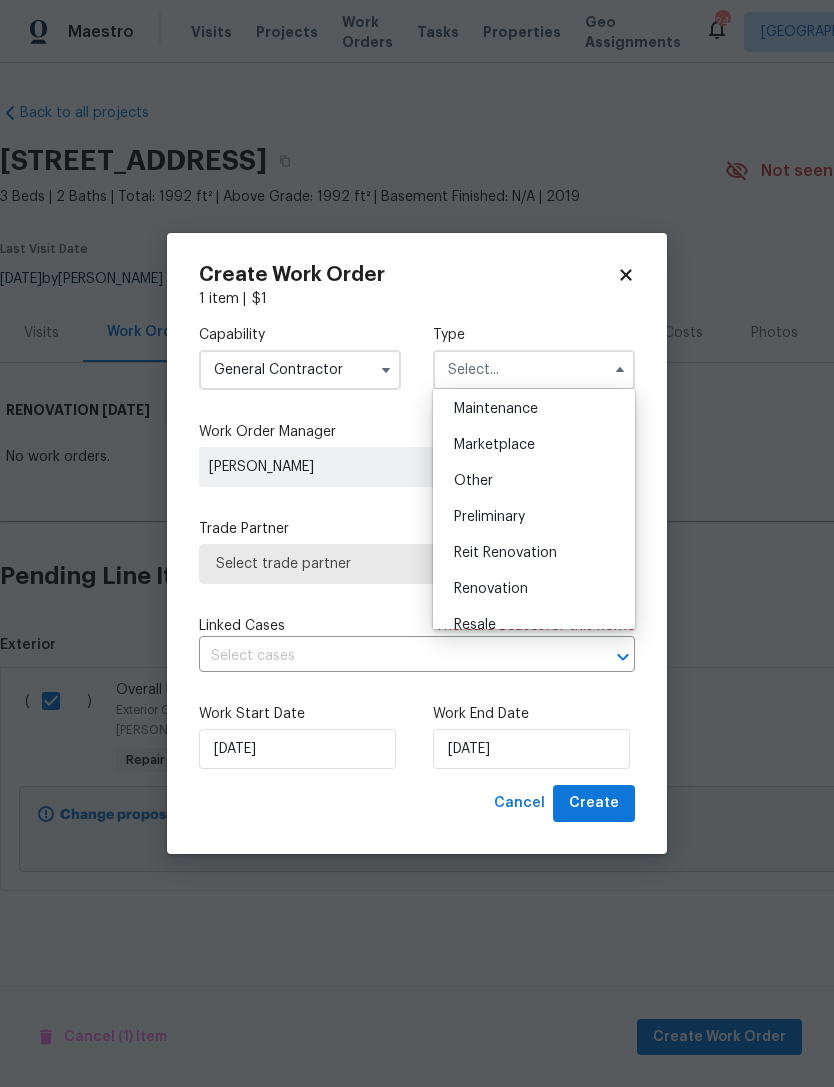 scroll, scrollTop: 331, scrollLeft: 0, axis: vertical 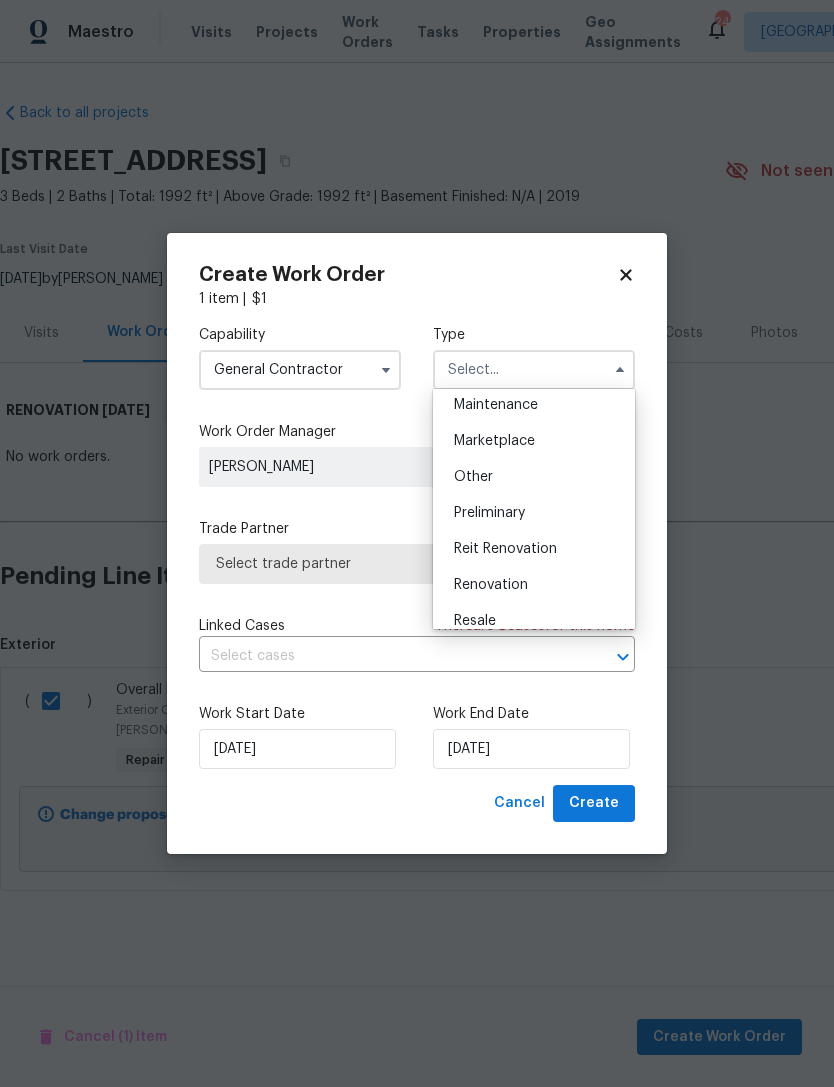 click on "Renovation" at bounding box center (491, 585) 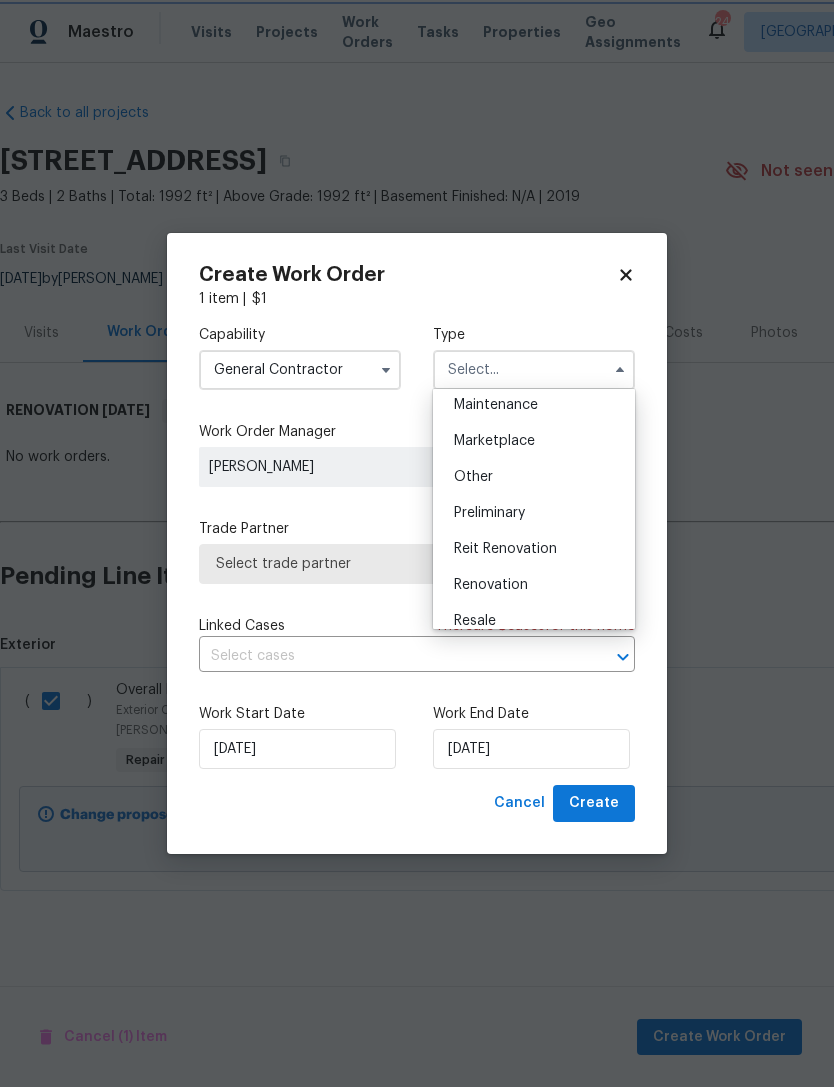 type on "Renovation" 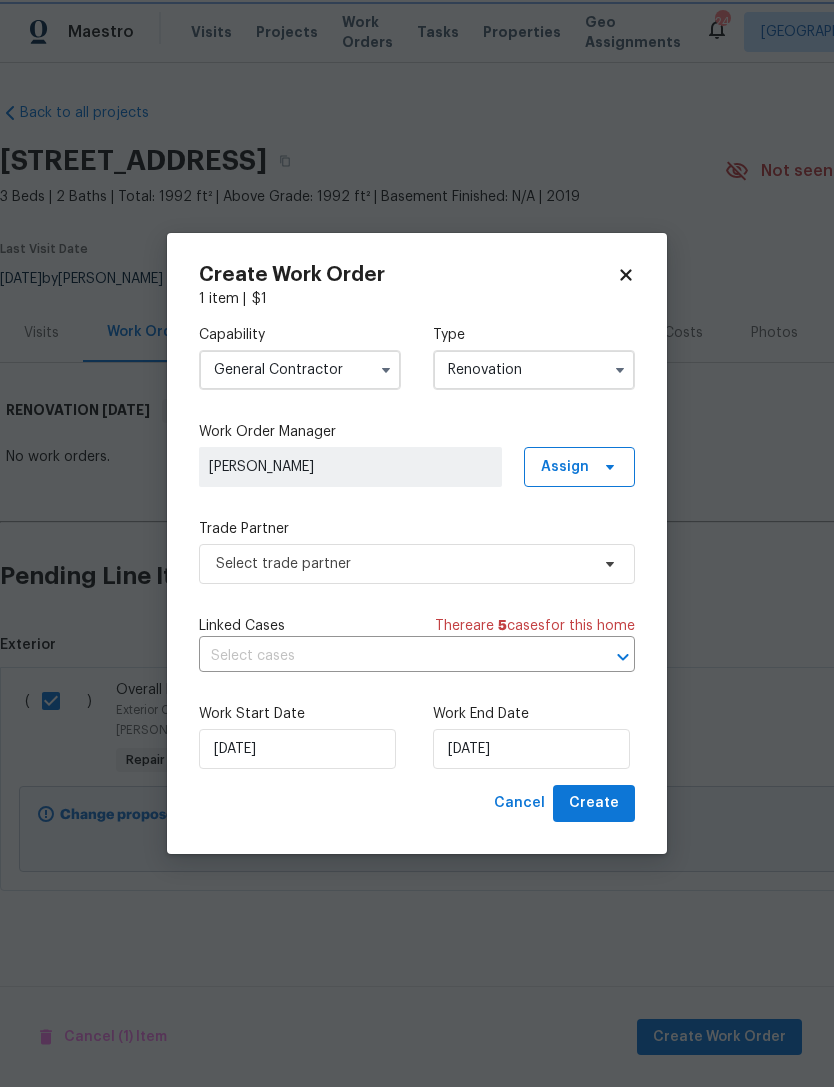 scroll, scrollTop: 0, scrollLeft: 0, axis: both 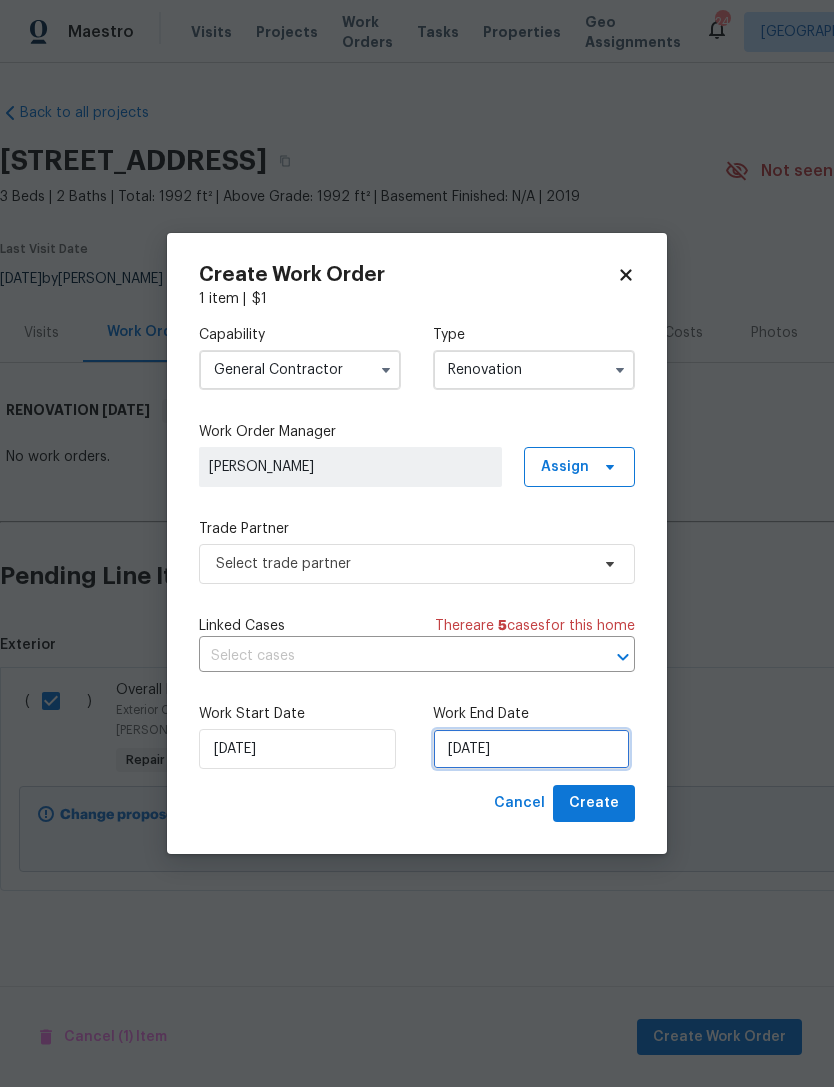 click on "7/21/2025" at bounding box center (531, 749) 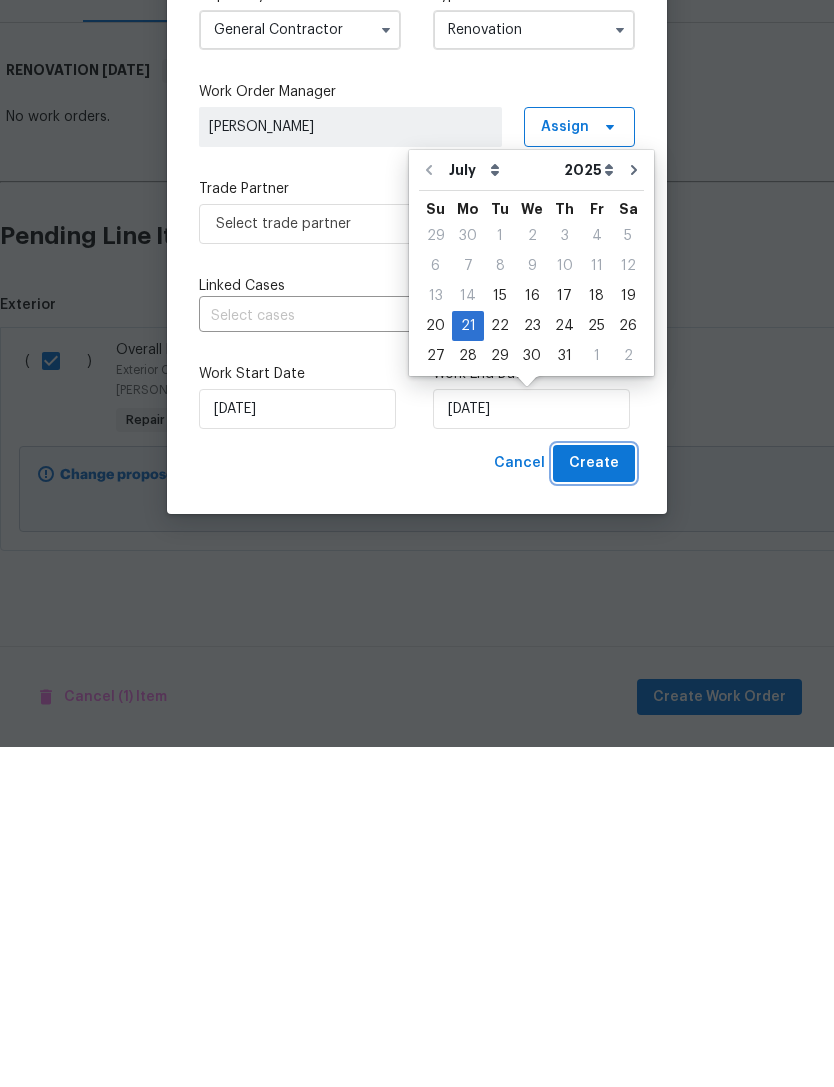 click on "Create" at bounding box center [594, 803] 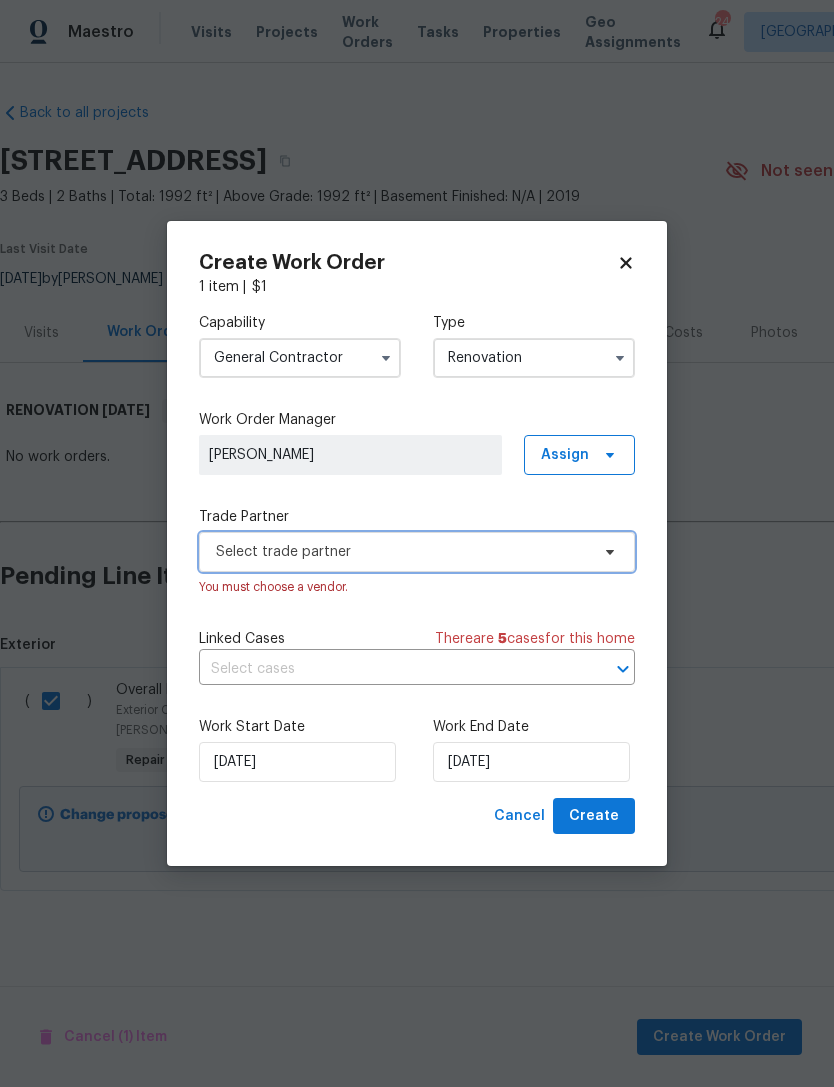click on "Select trade partner" at bounding box center (402, 552) 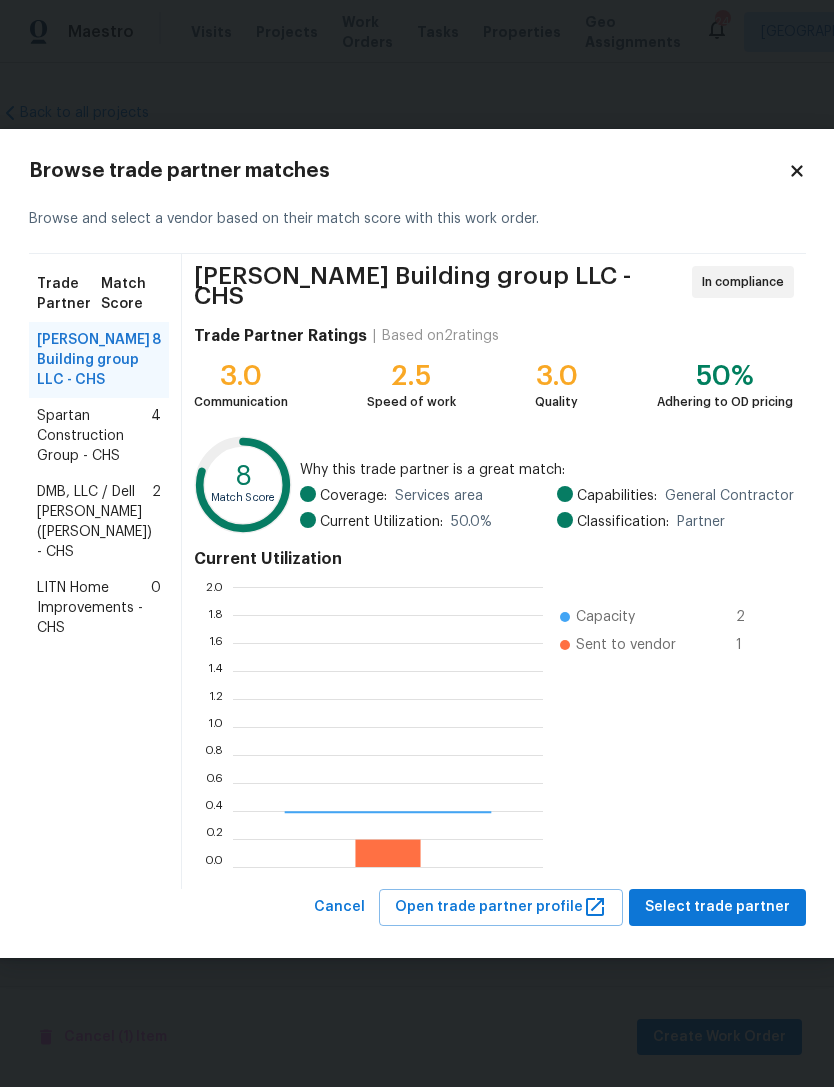 scroll, scrollTop: 2, scrollLeft: 2, axis: both 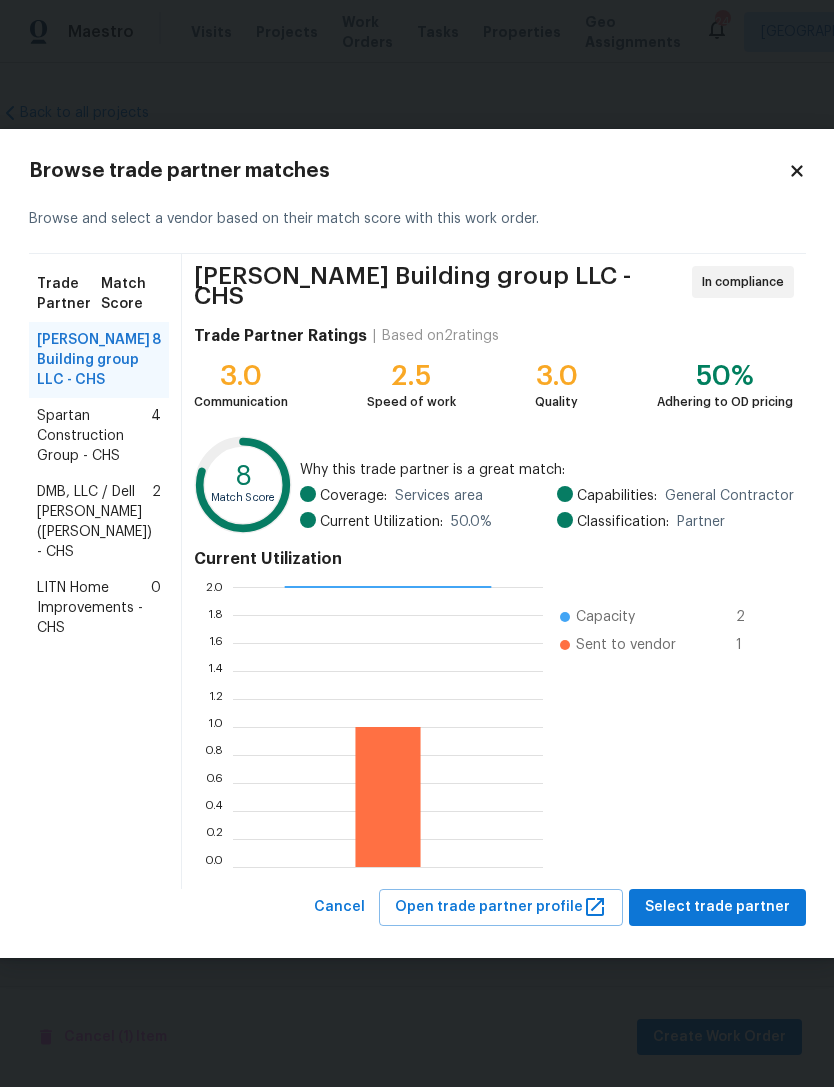 click on "DMB, LLC / Dell Bryson (Heise) - CHS" at bounding box center (94, 522) 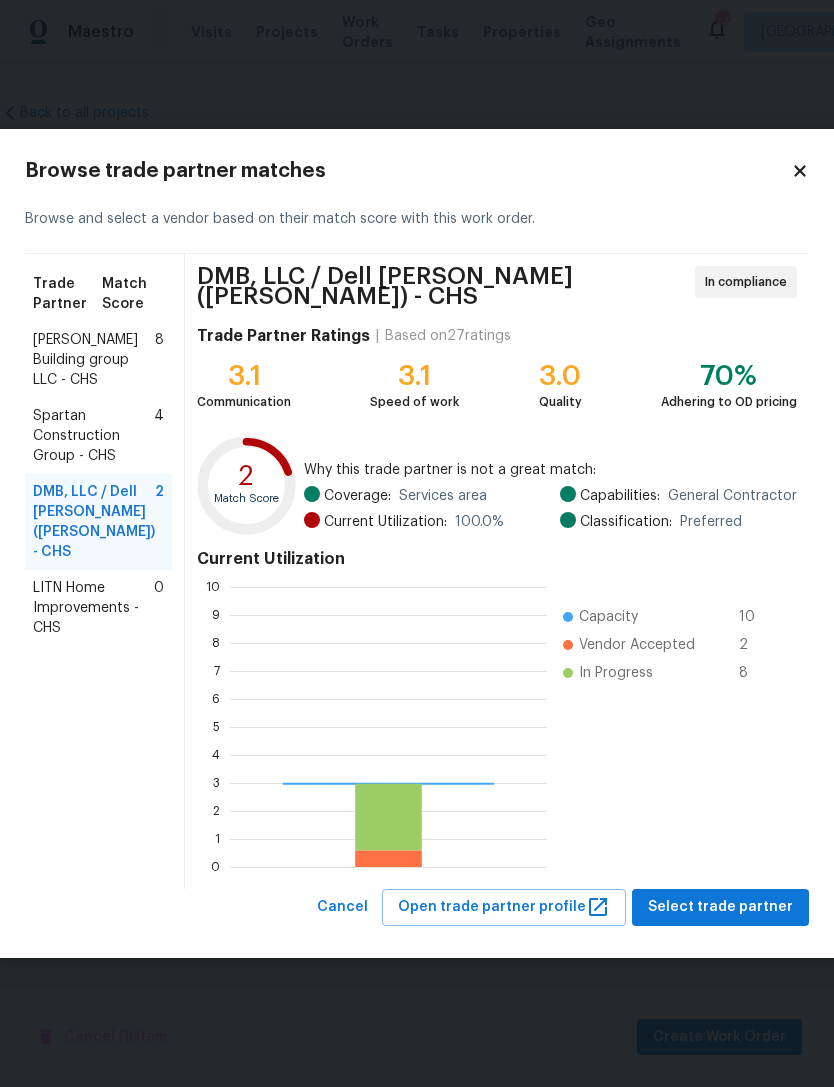 scroll, scrollTop: 2, scrollLeft: 2, axis: both 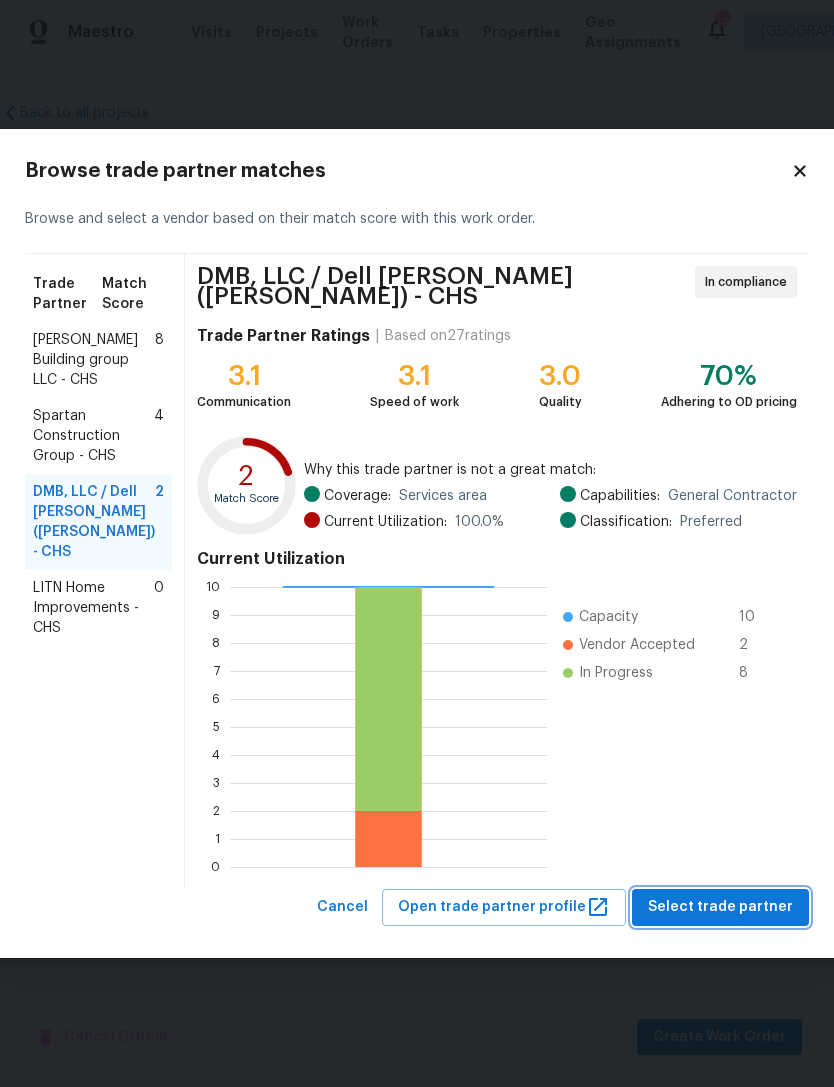 click on "Select trade partner" at bounding box center (720, 907) 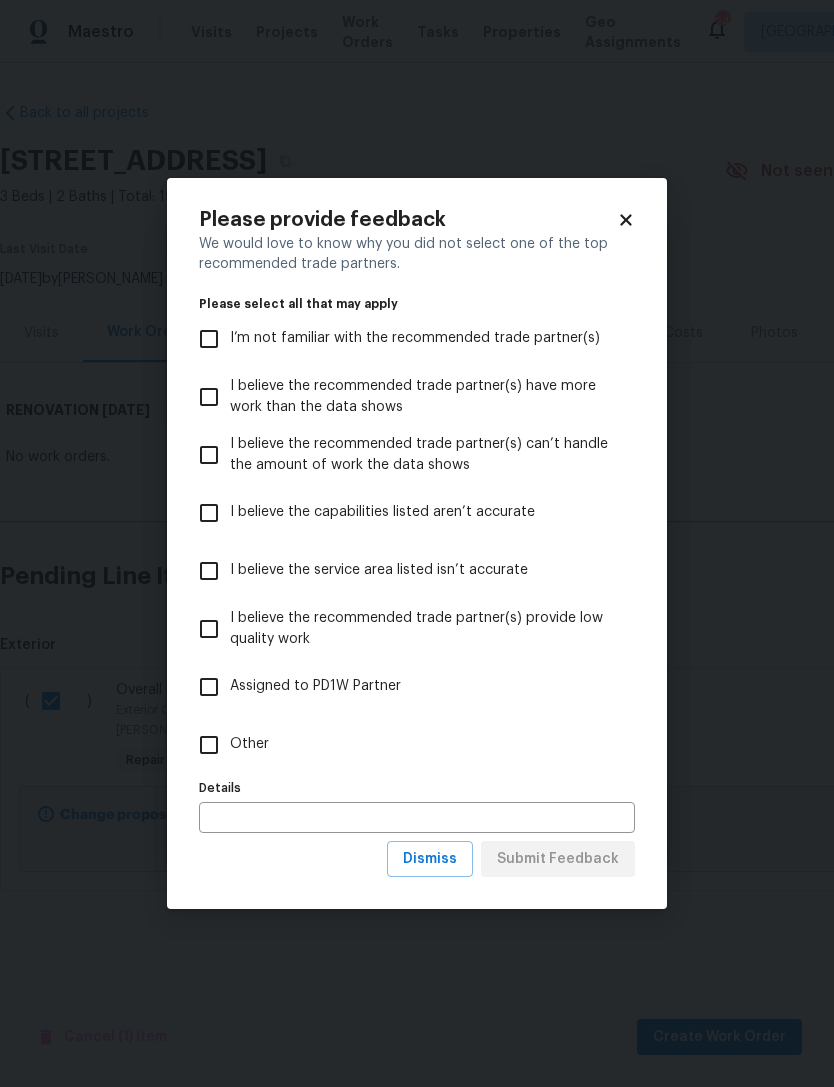 click on "Other" at bounding box center [209, 745] 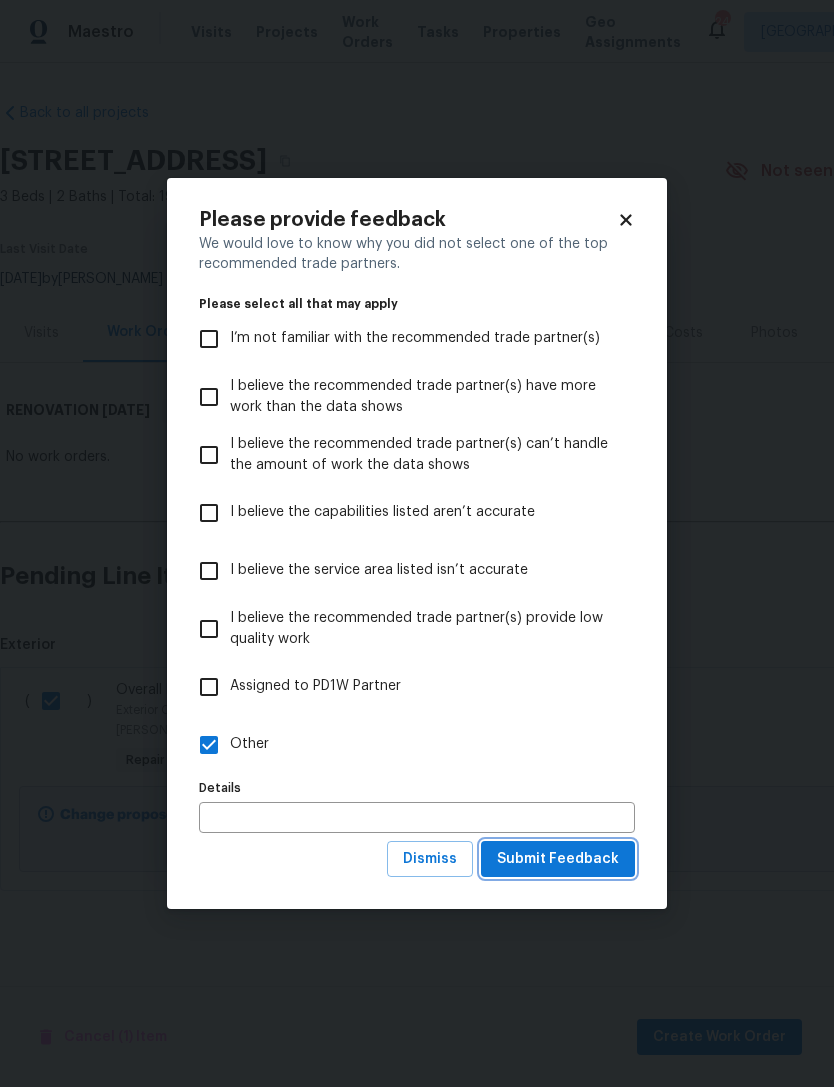 click on "Submit Feedback" at bounding box center [558, 859] 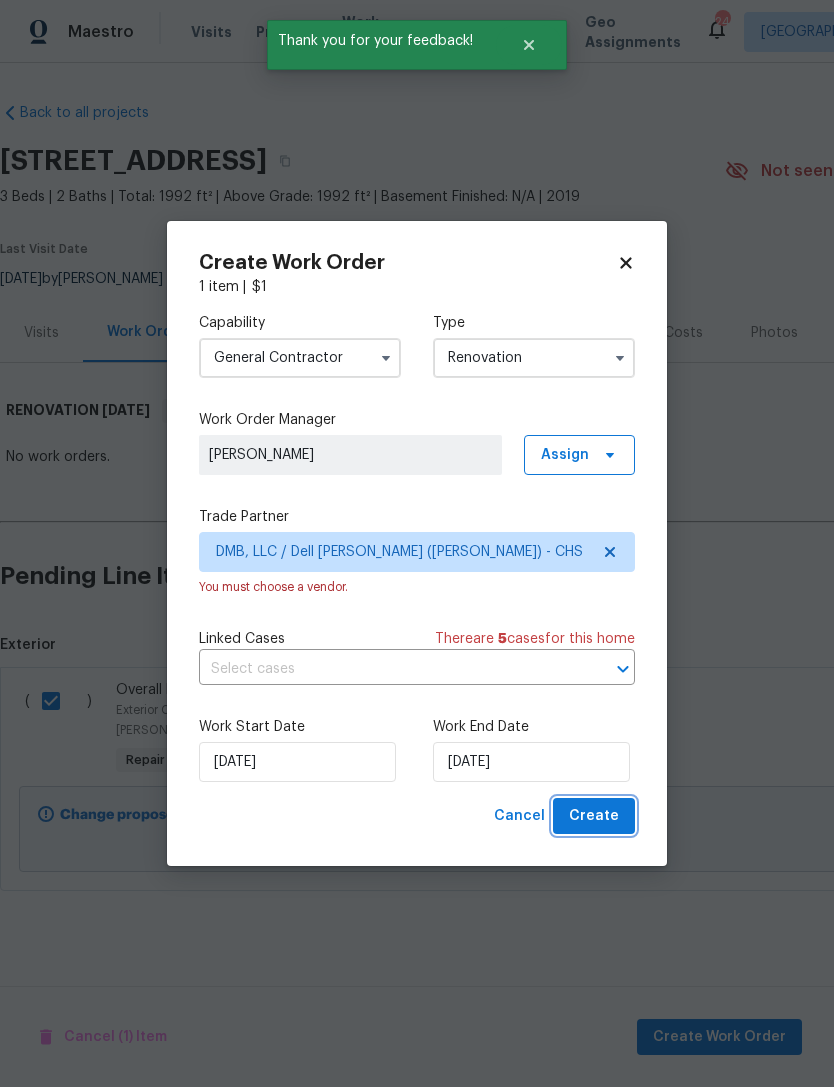 click on "Create" at bounding box center (594, 816) 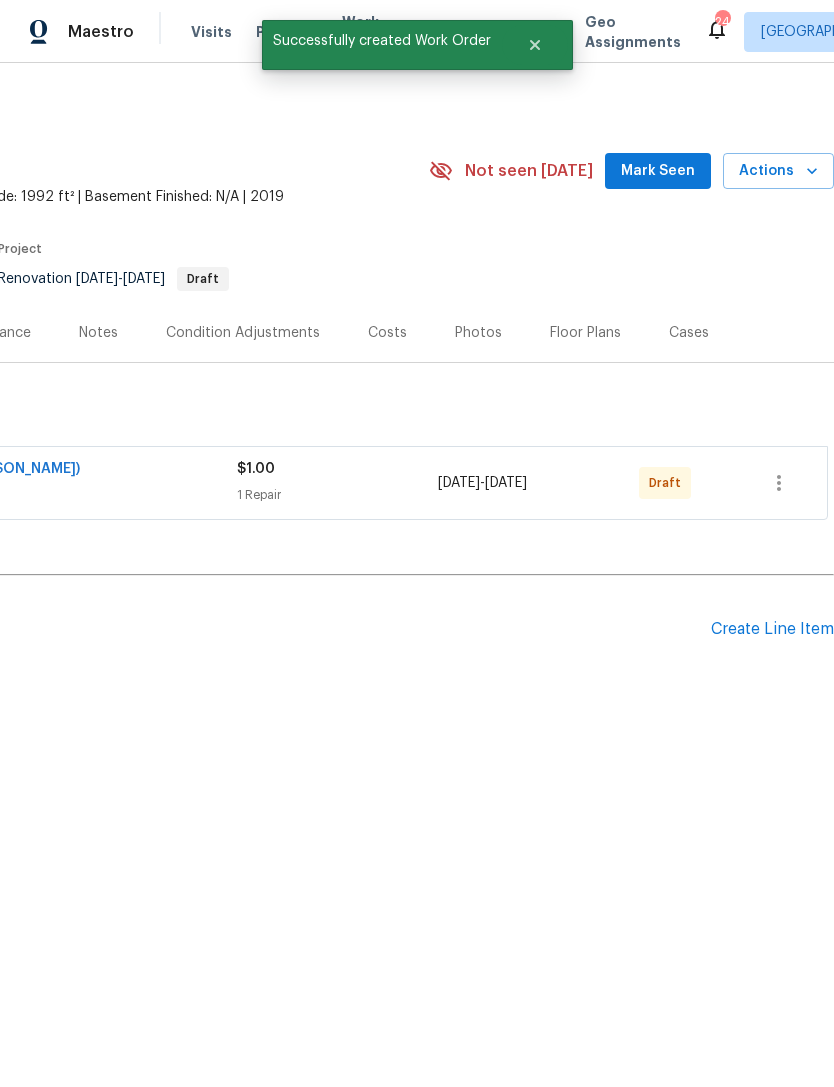 scroll, scrollTop: 0, scrollLeft: 296, axis: horizontal 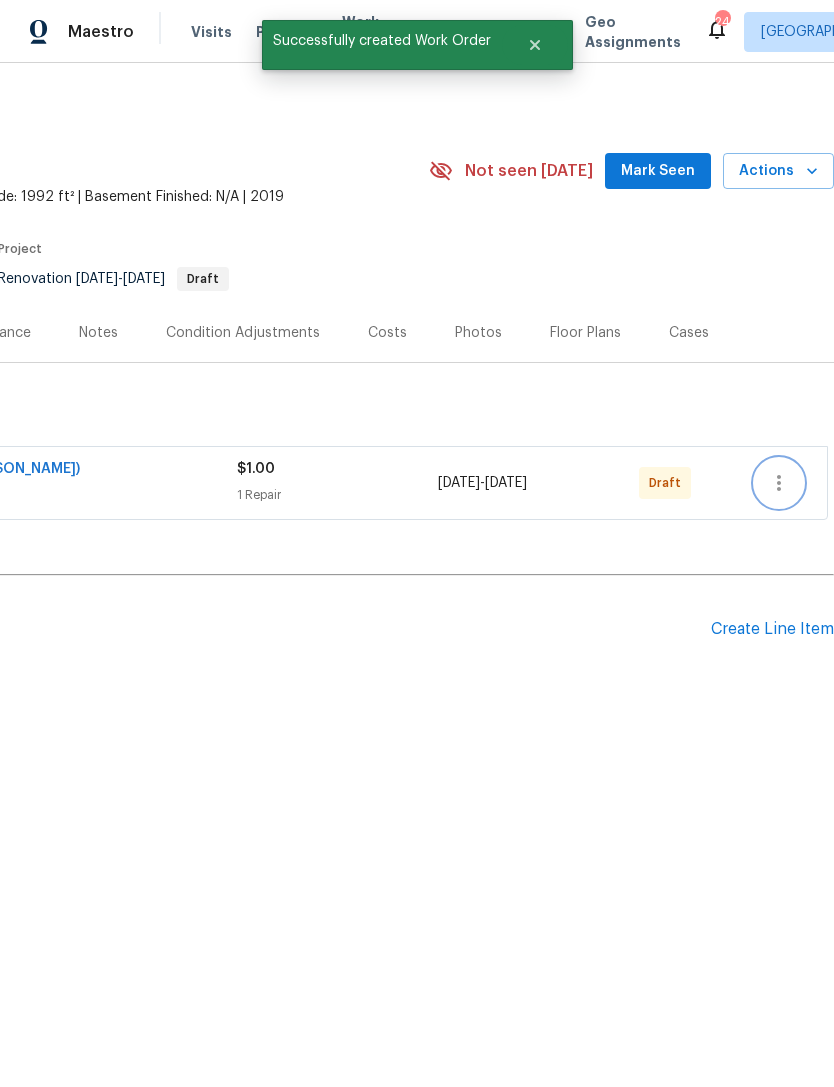 click at bounding box center (779, 483) 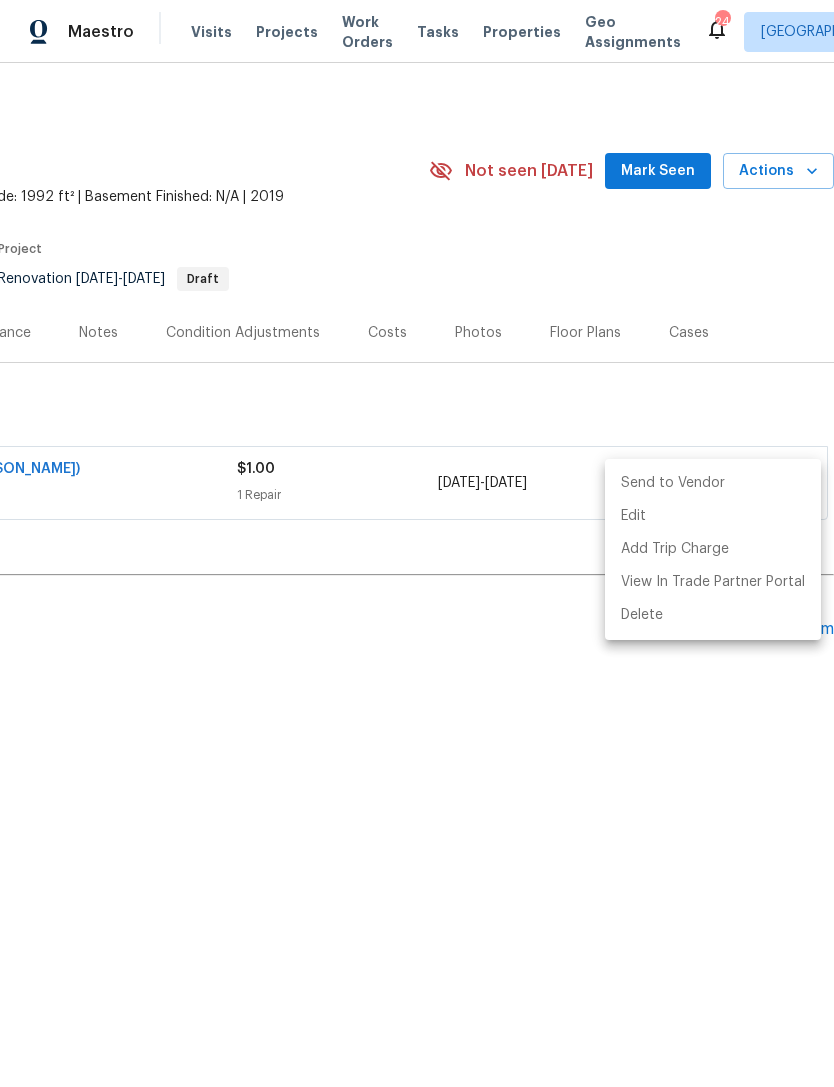 click on "Send to Vendor" at bounding box center [713, 483] 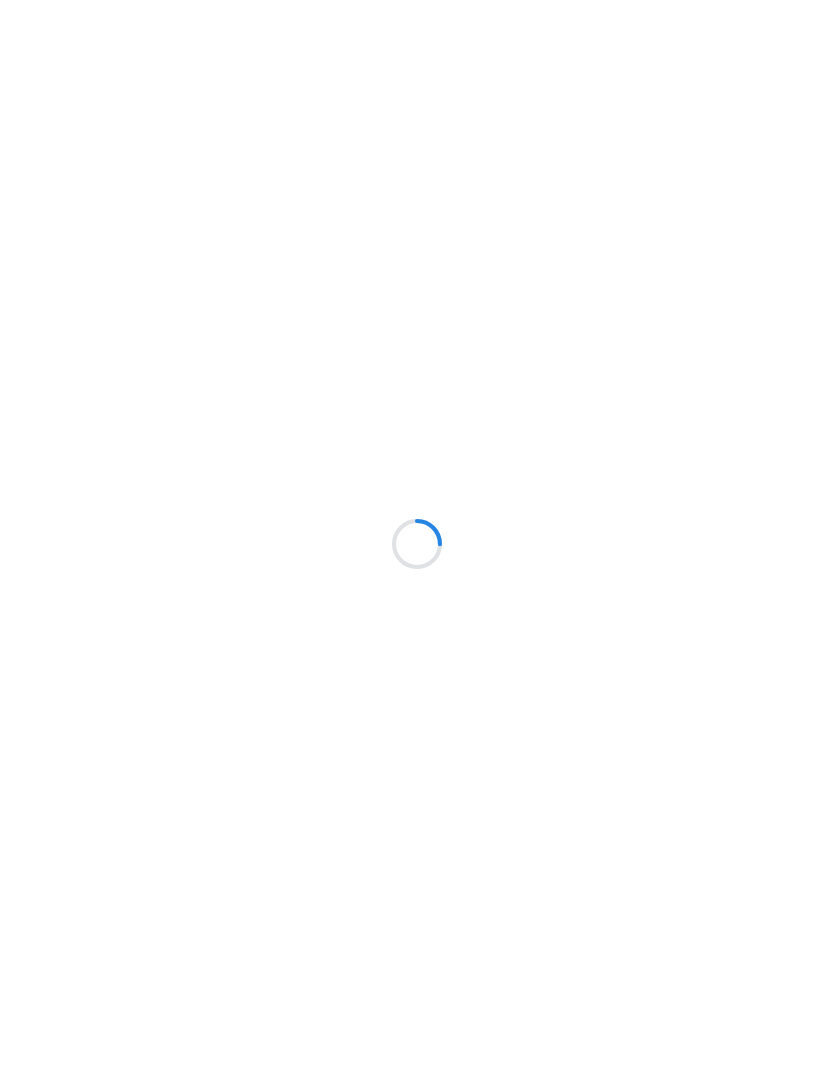 scroll, scrollTop: 0, scrollLeft: 0, axis: both 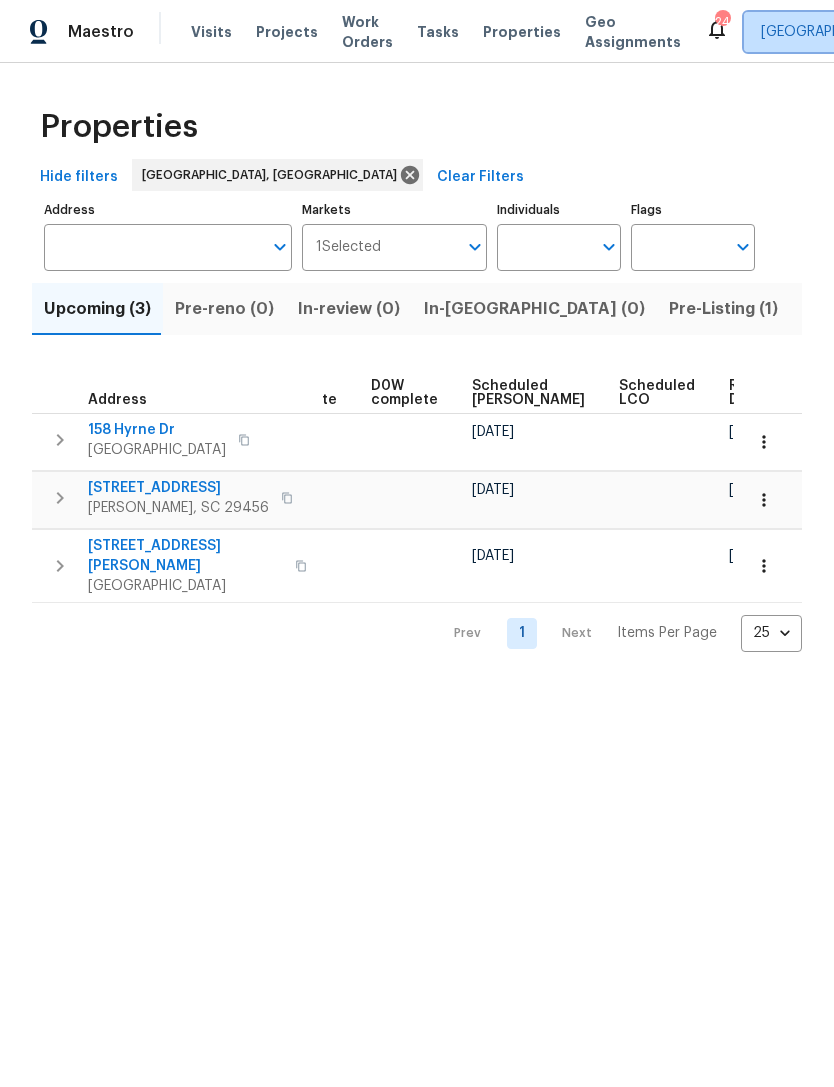 click on "[GEOGRAPHIC_DATA], [GEOGRAPHIC_DATA]" at bounding box center (903, 32) 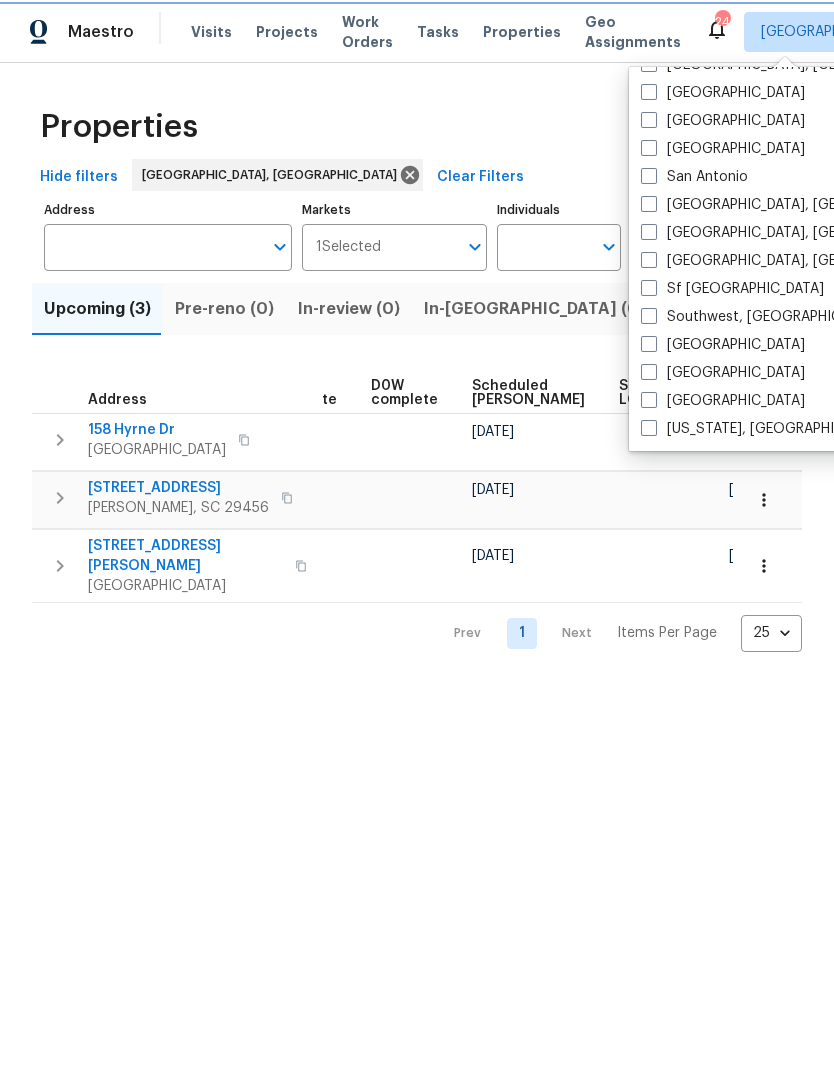 scroll, scrollTop: 1340, scrollLeft: 0, axis: vertical 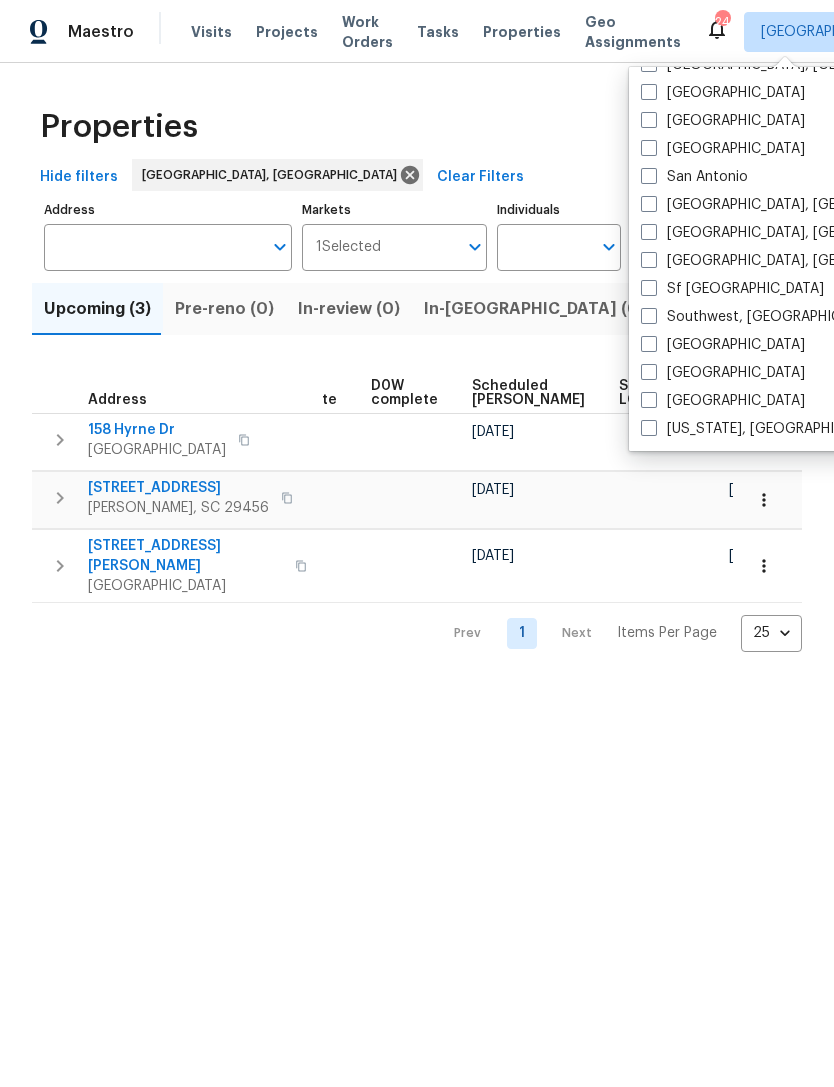 click on "Washington, DC" at bounding box center [764, 429] 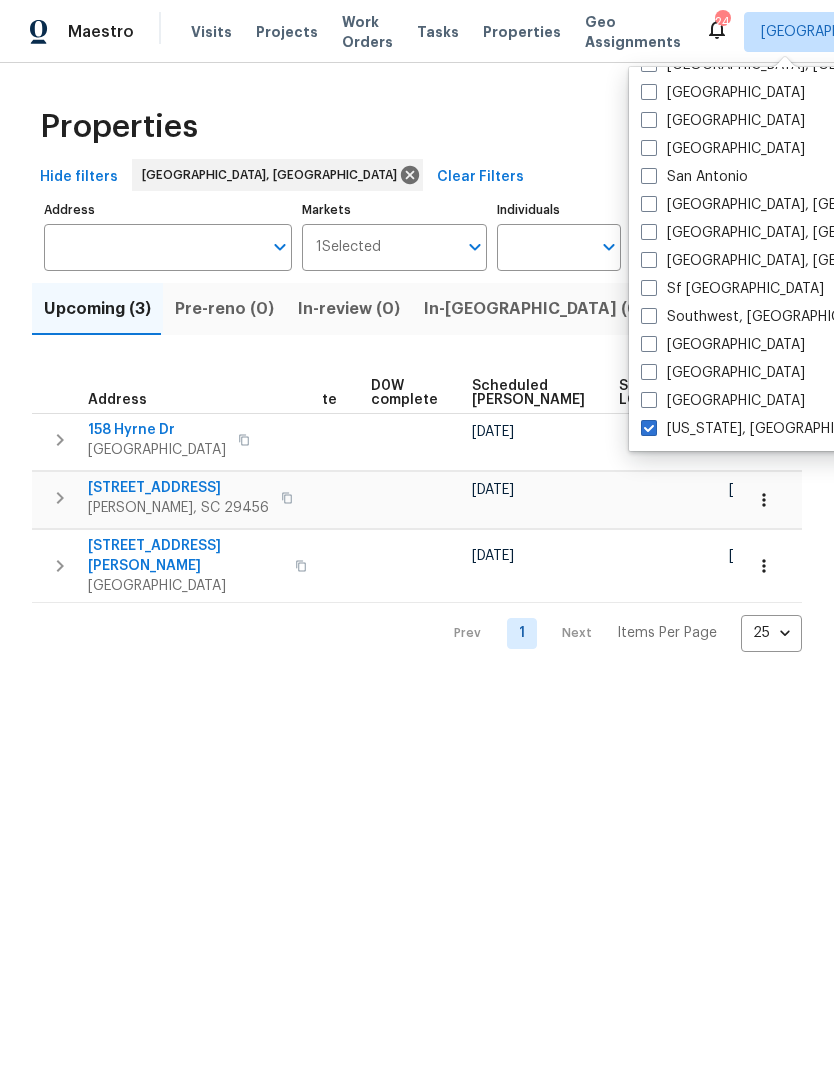 checkbox on "true" 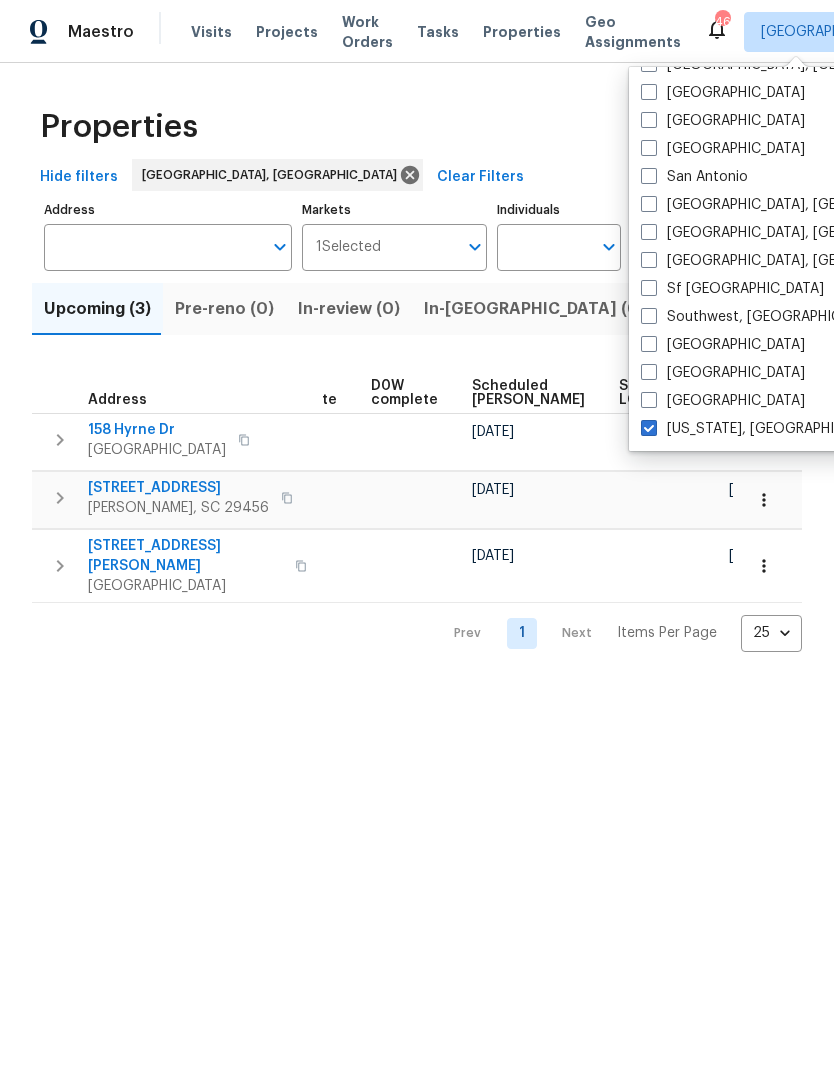 click on "Properties" at bounding box center [417, 127] 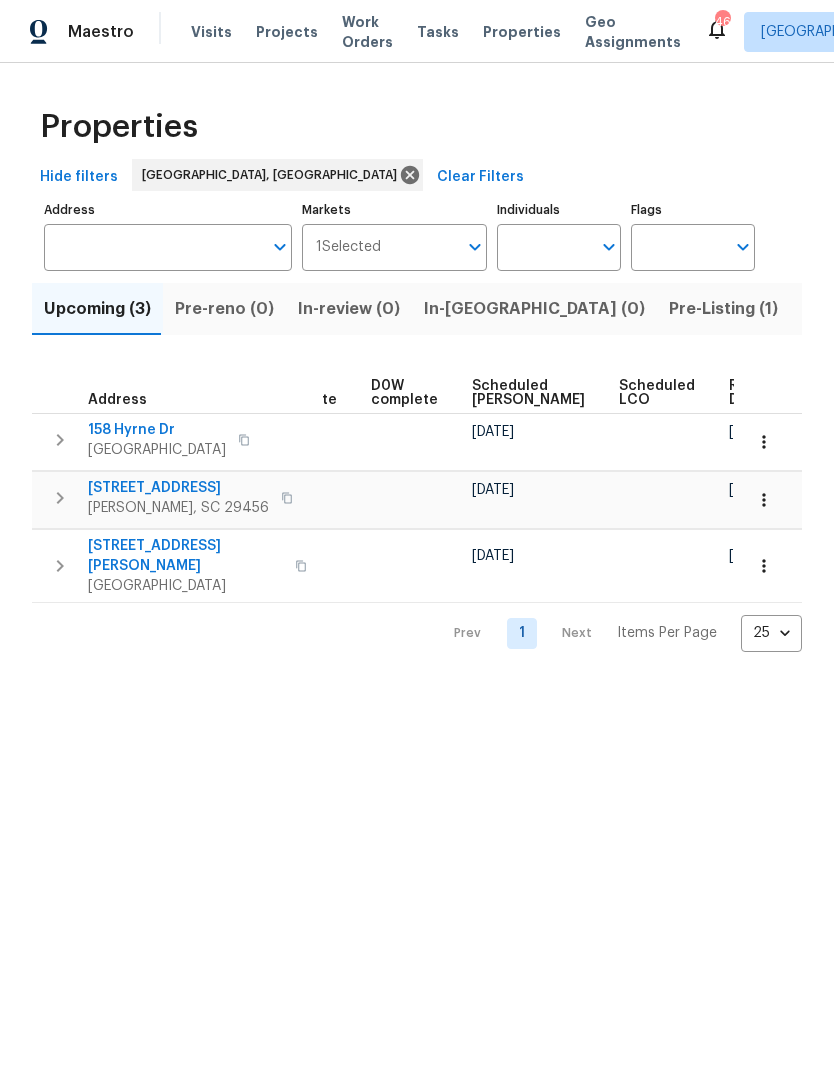 click on "Visits" at bounding box center (211, 32) 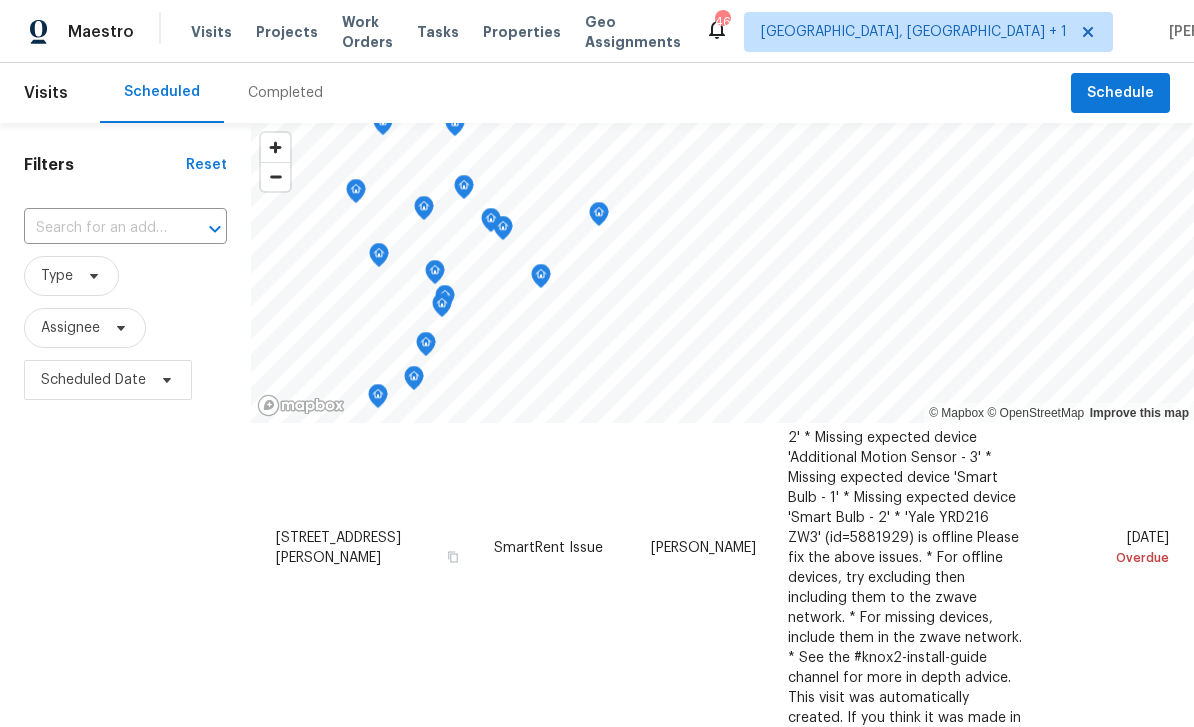 scroll, scrollTop: 466, scrollLeft: 0, axis: vertical 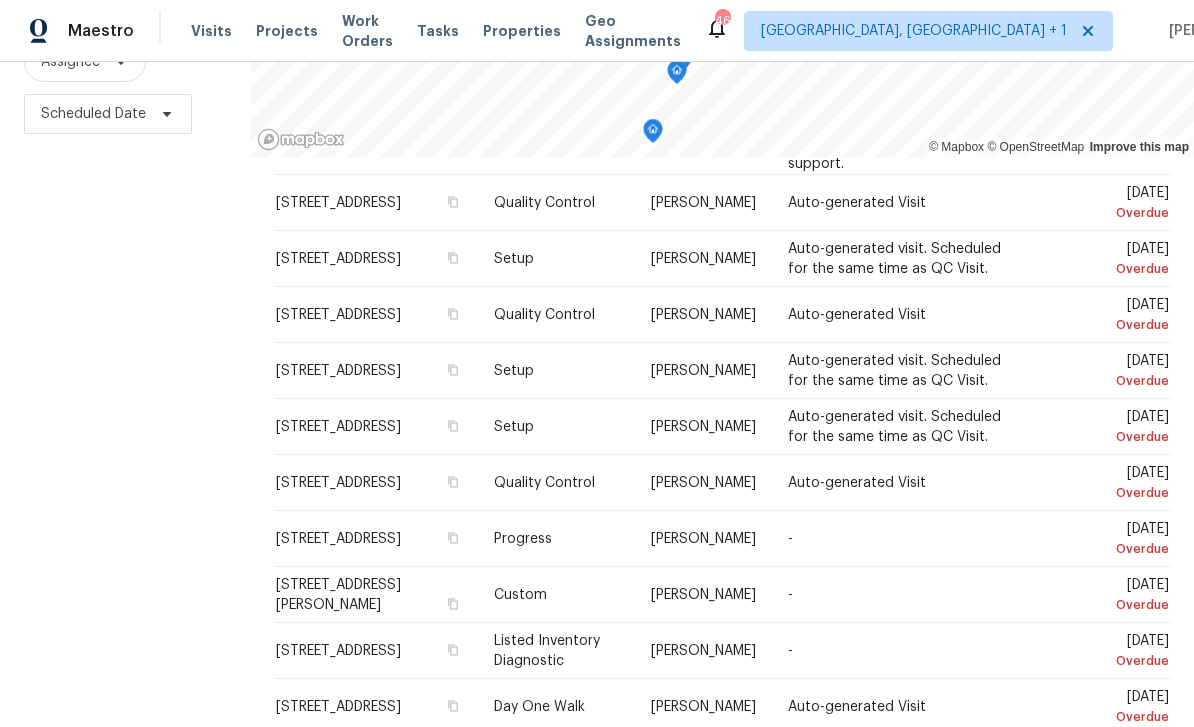 click 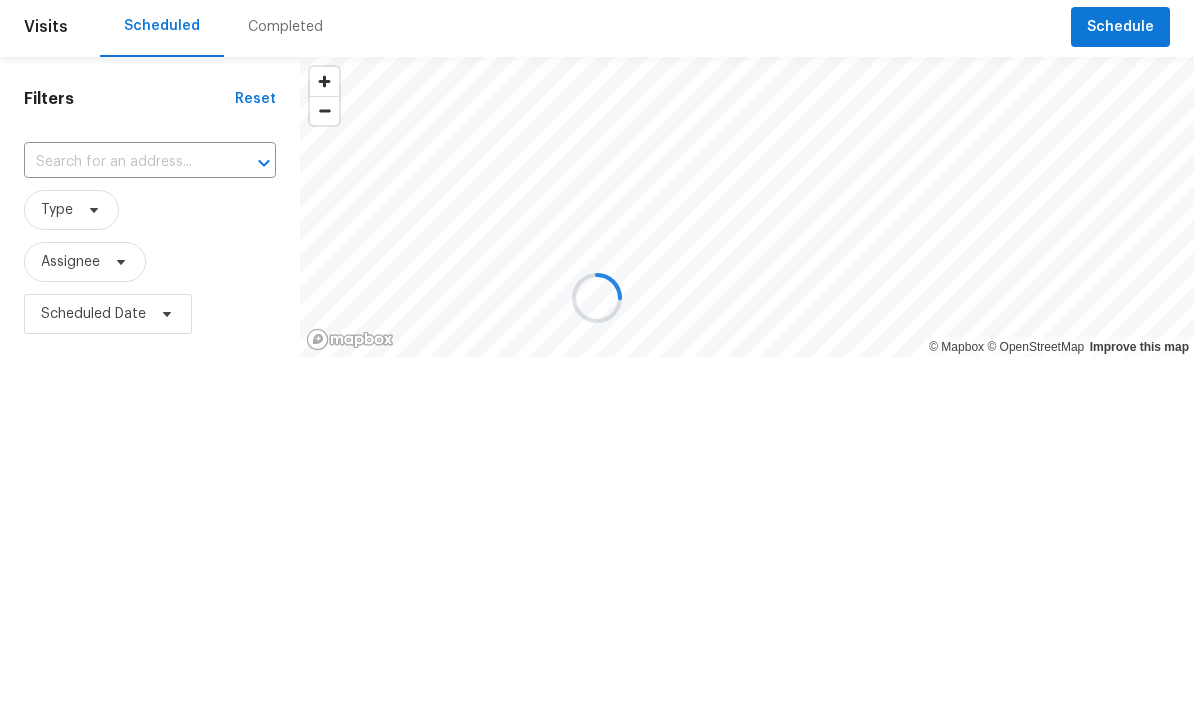 scroll, scrollTop: 881, scrollLeft: 0, axis: vertical 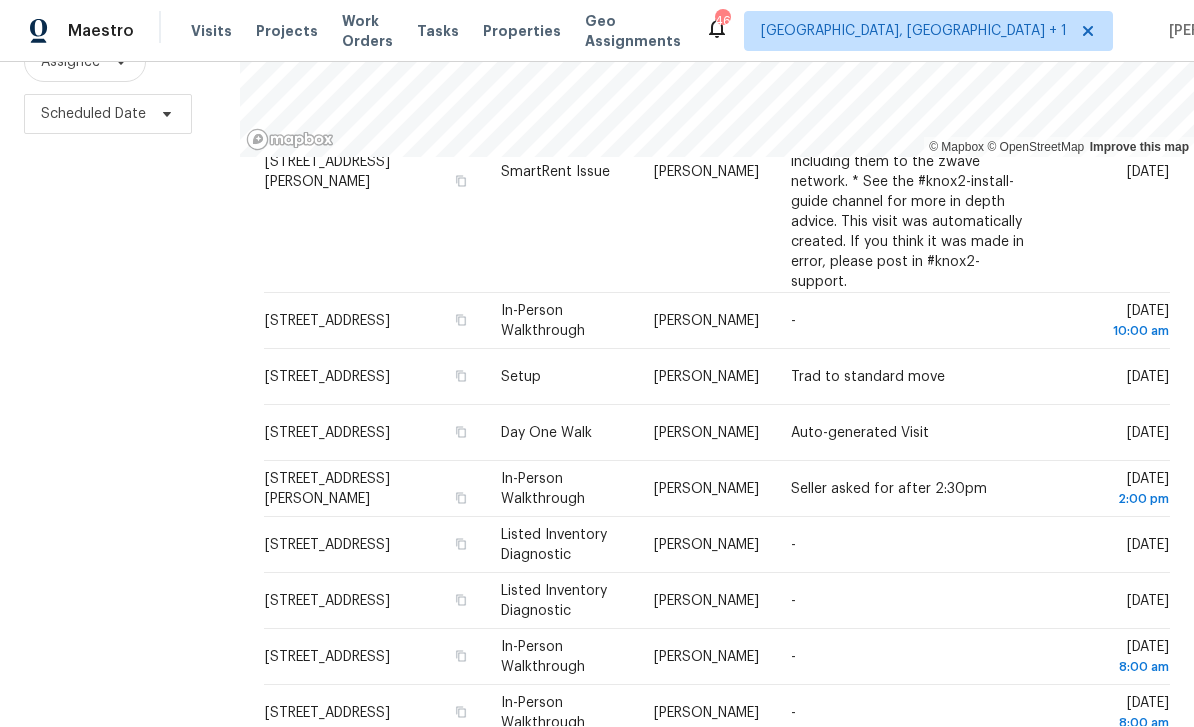 click 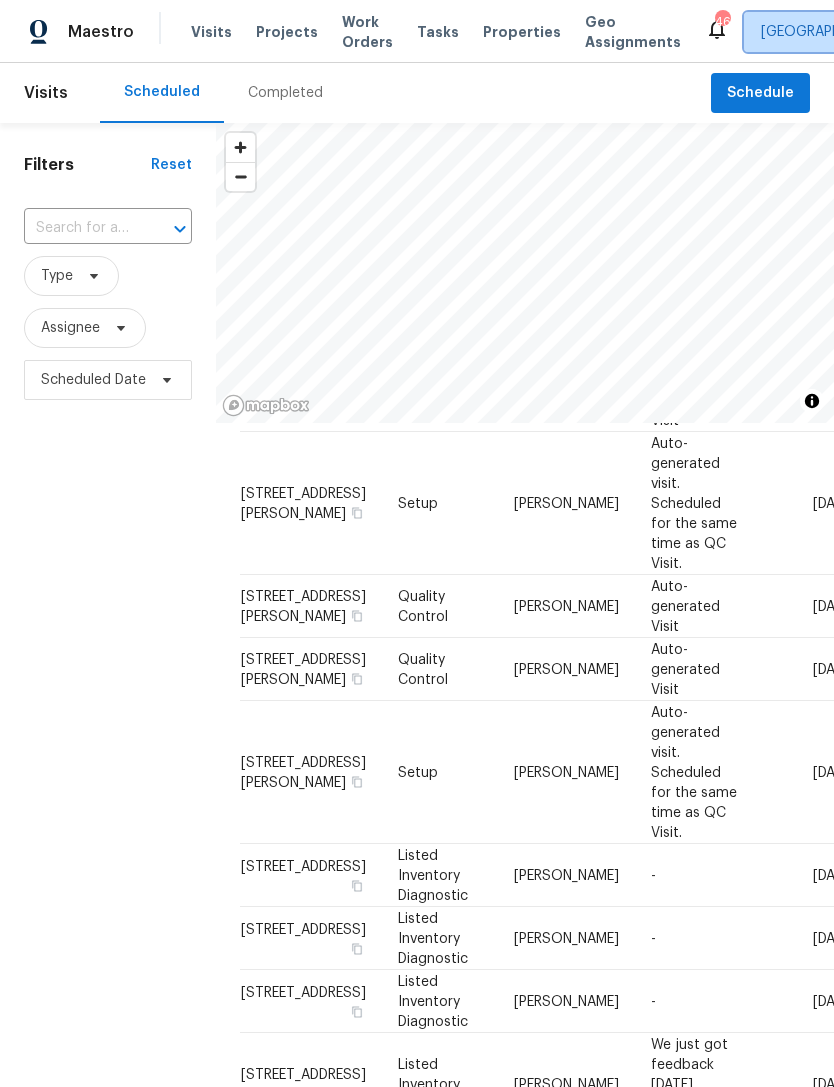 click on "Charleston, SC + 1" at bounding box center (928, 32) 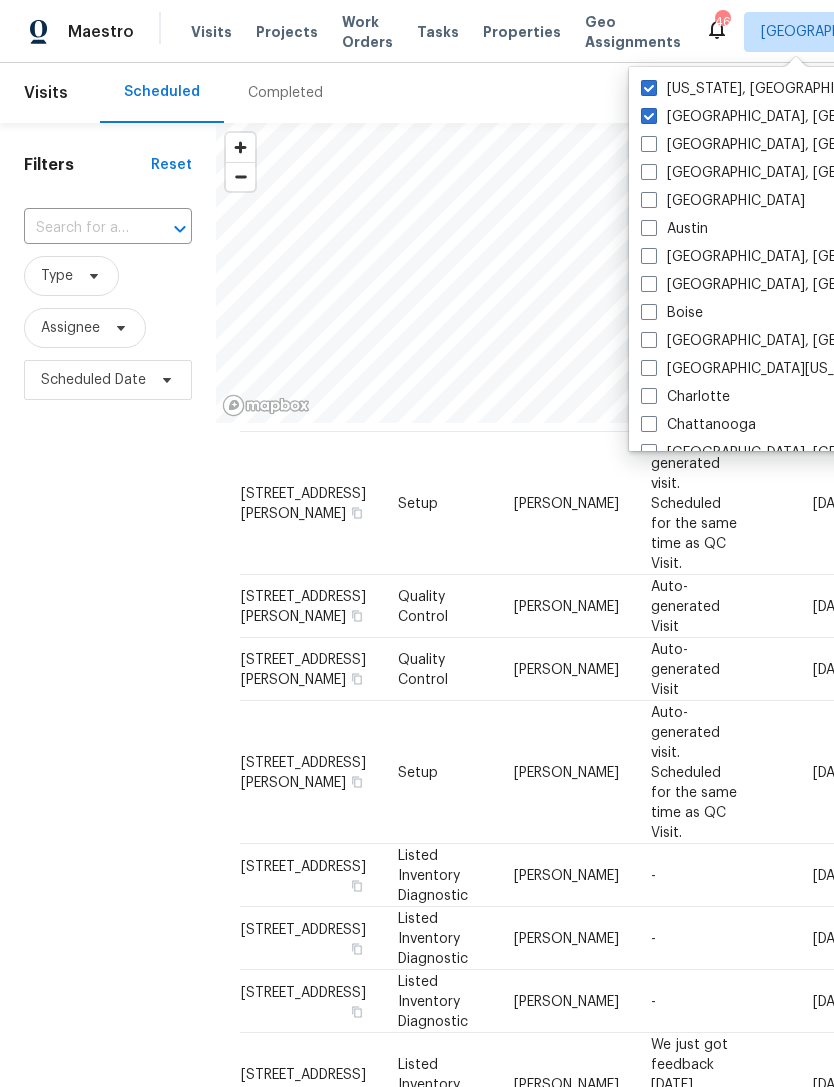 click at bounding box center [649, 116] 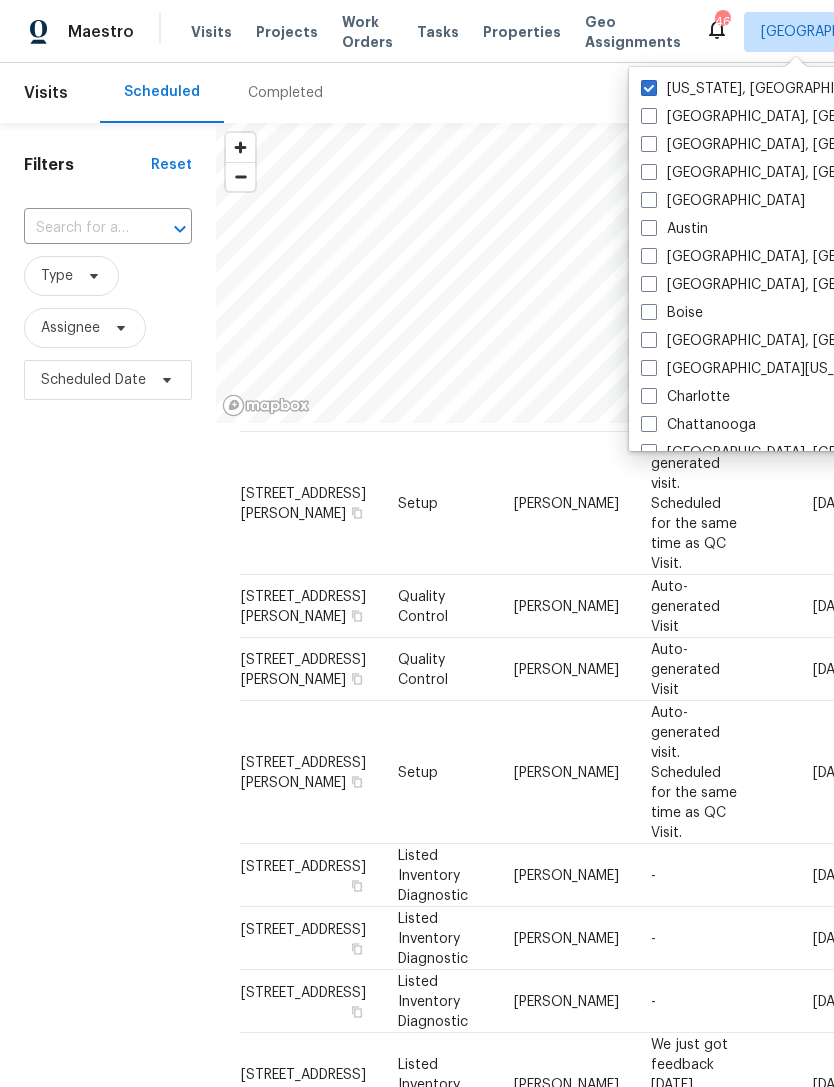 checkbox on "false" 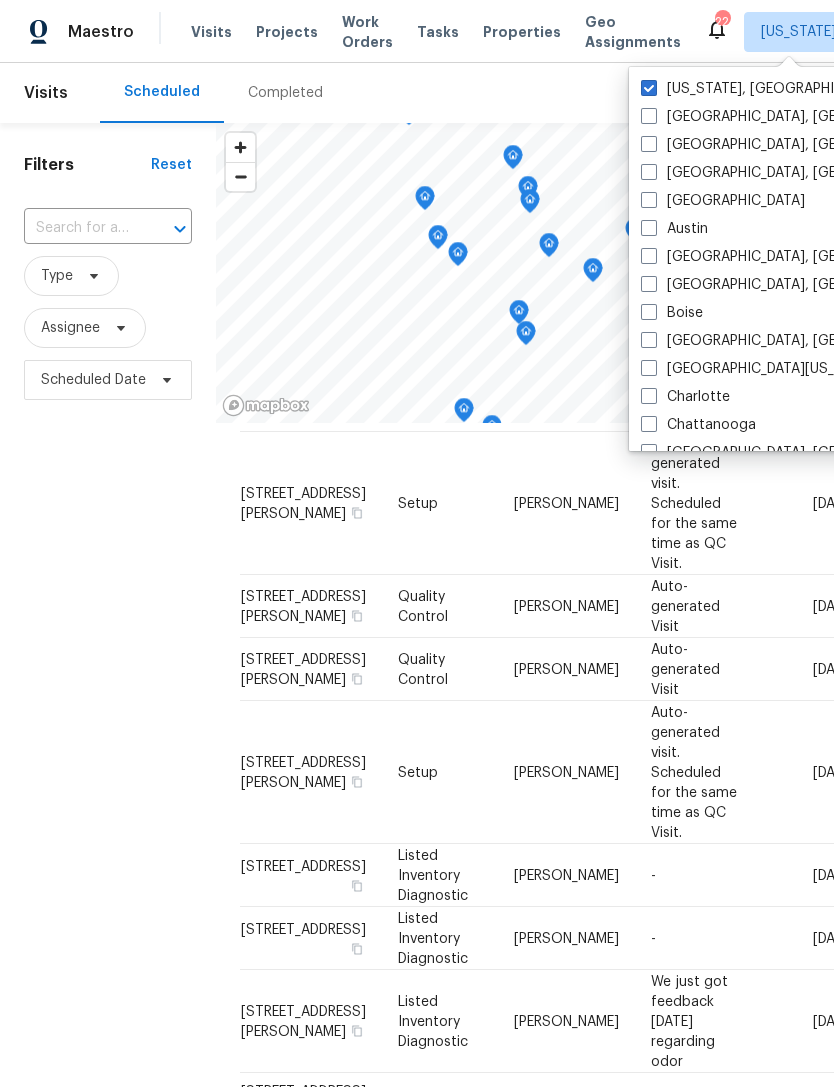 click on "Properties" at bounding box center (522, 32) 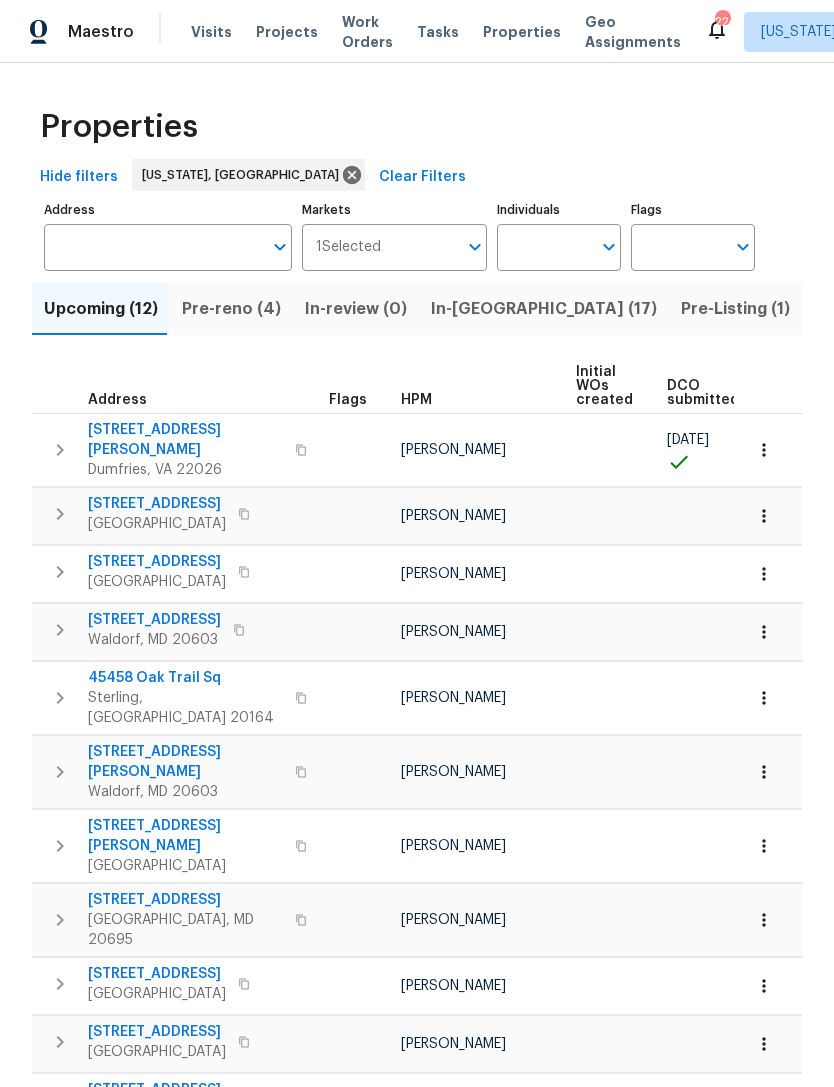 click on "Visits" at bounding box center (211, 32) 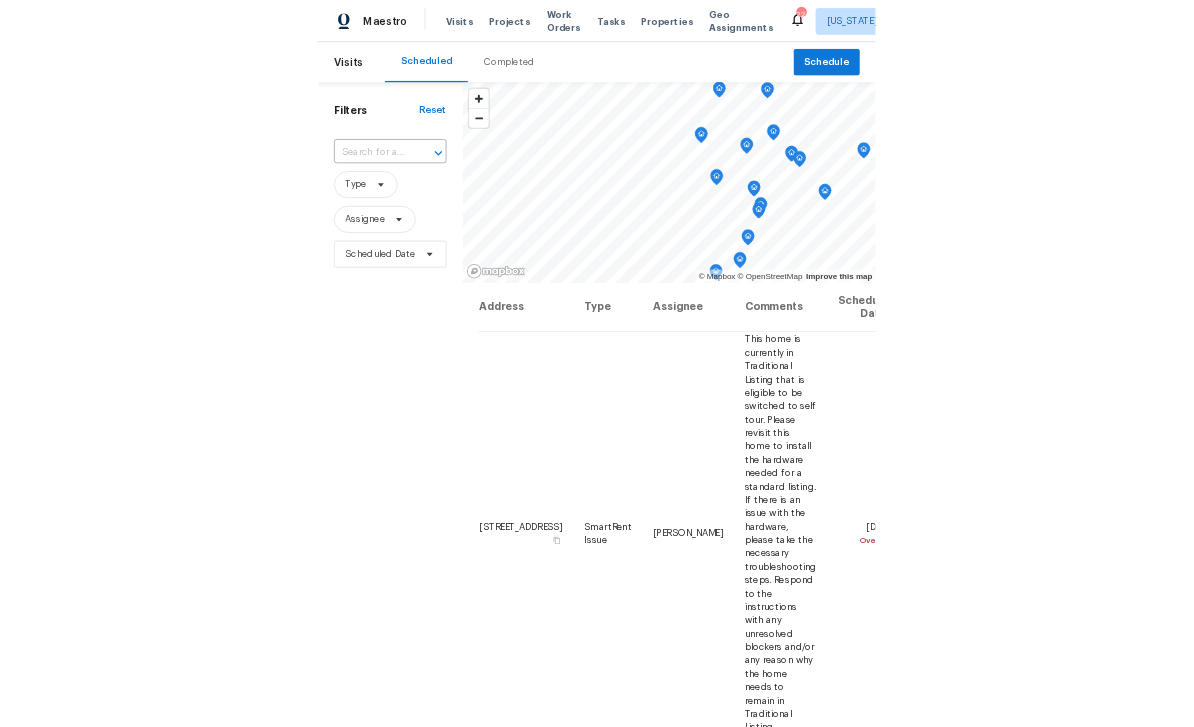 scroll, scrollTop: 65, scrollLeft: 0, axis: vertical 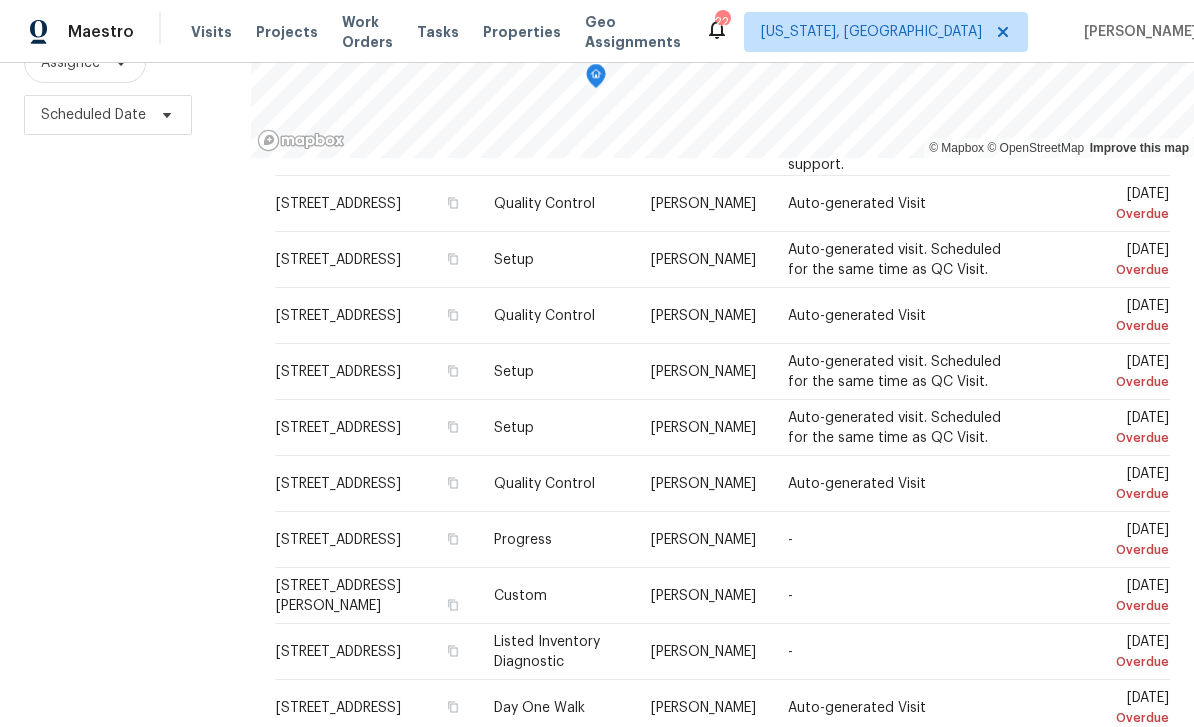 click 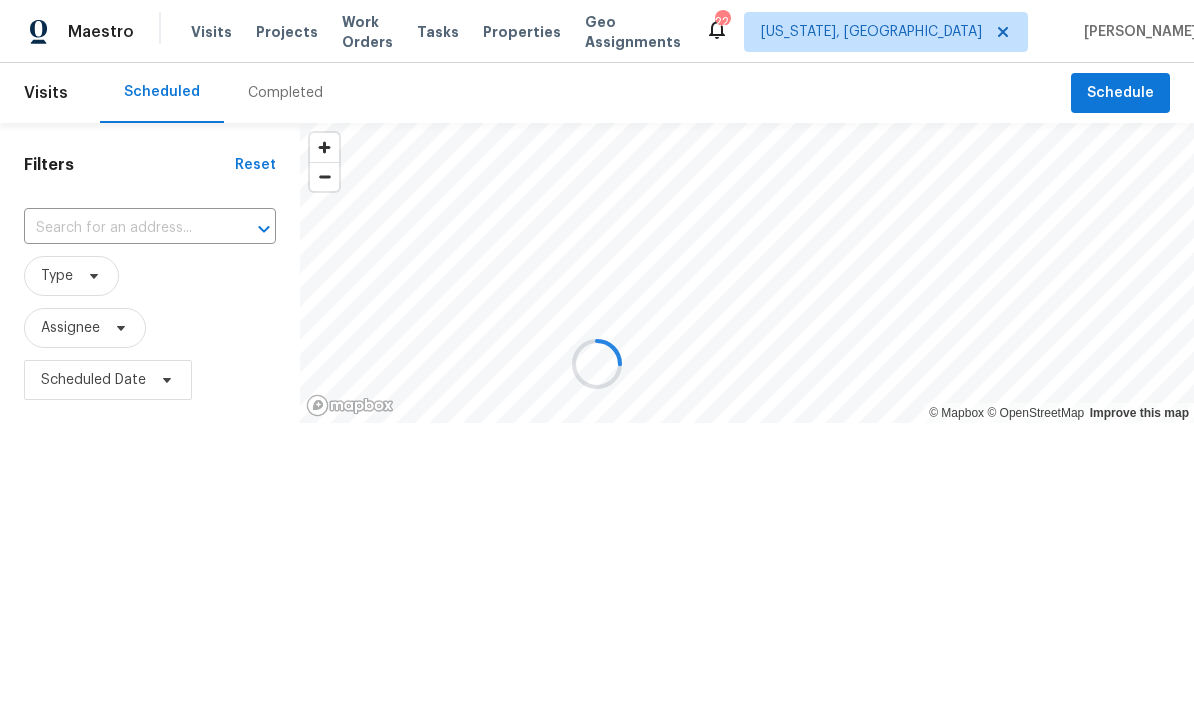 scroll, scrollTop: 0, scrollLeft: 0, axis: both 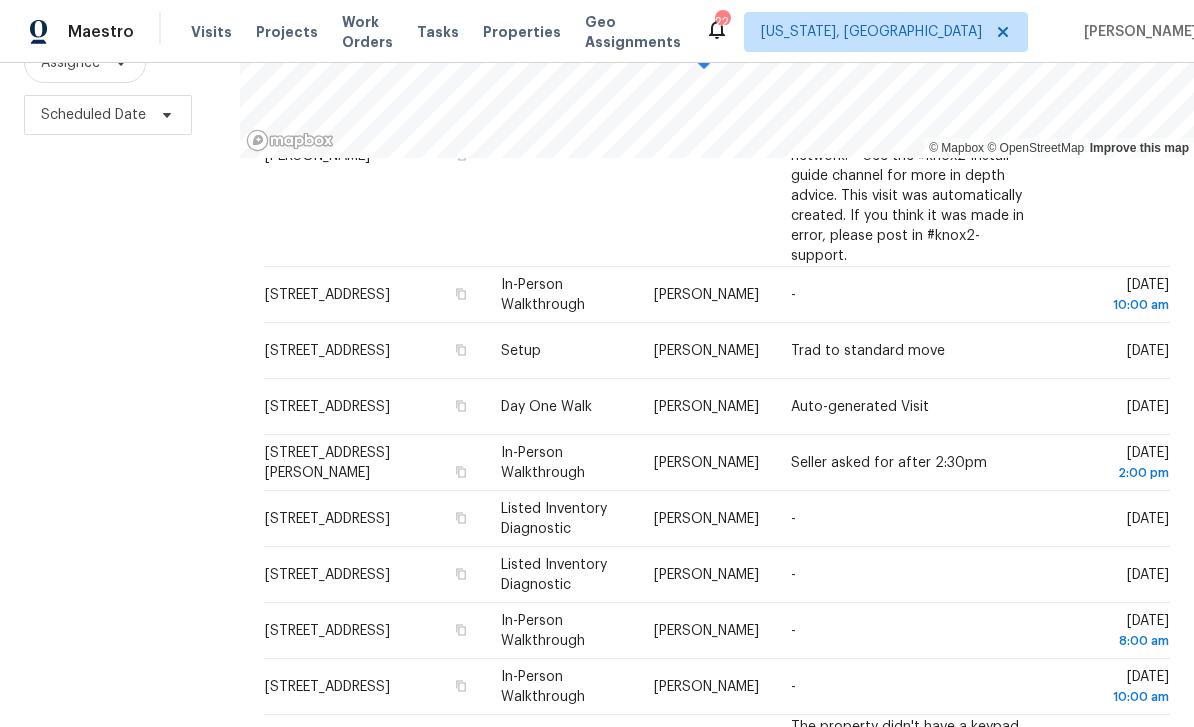 click 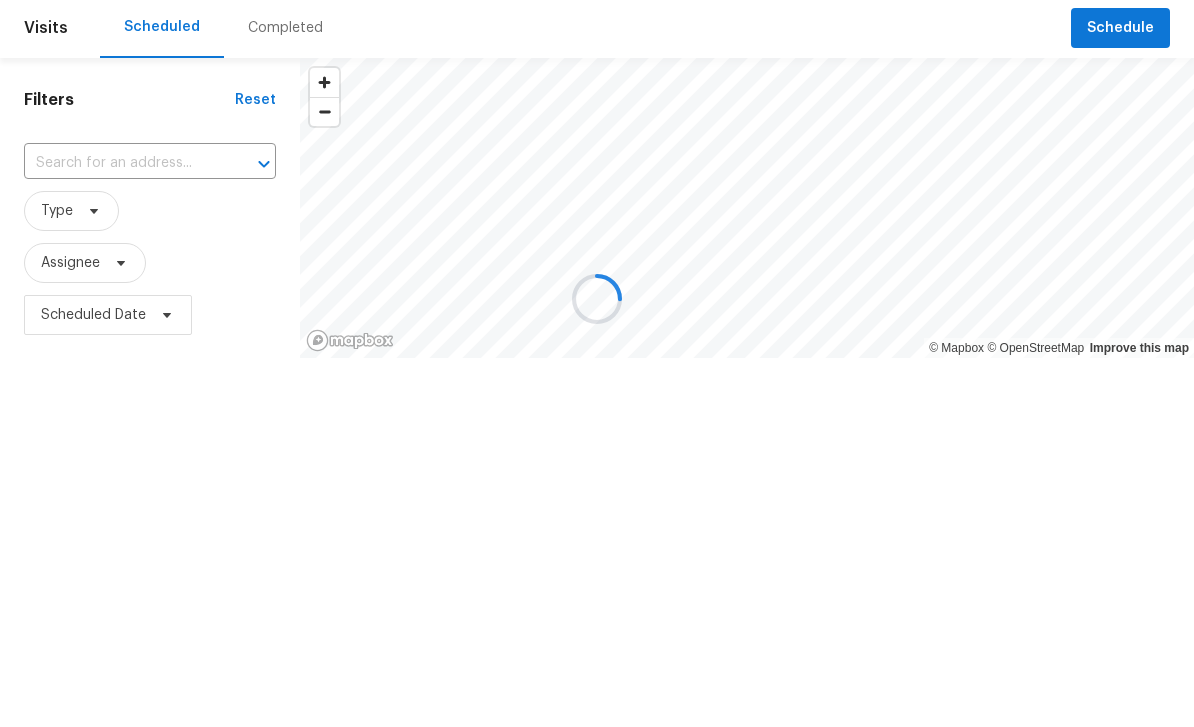 scroll, scrollTop: 612, scrollLeft: 0, axis: vertical 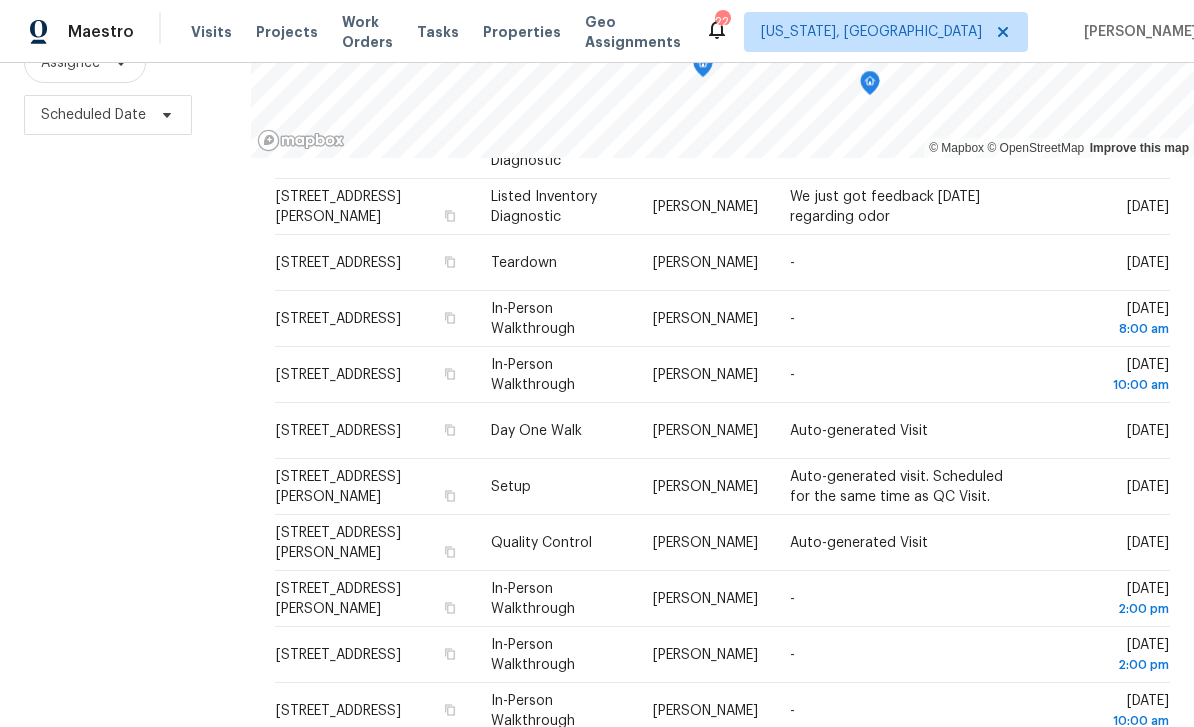 click 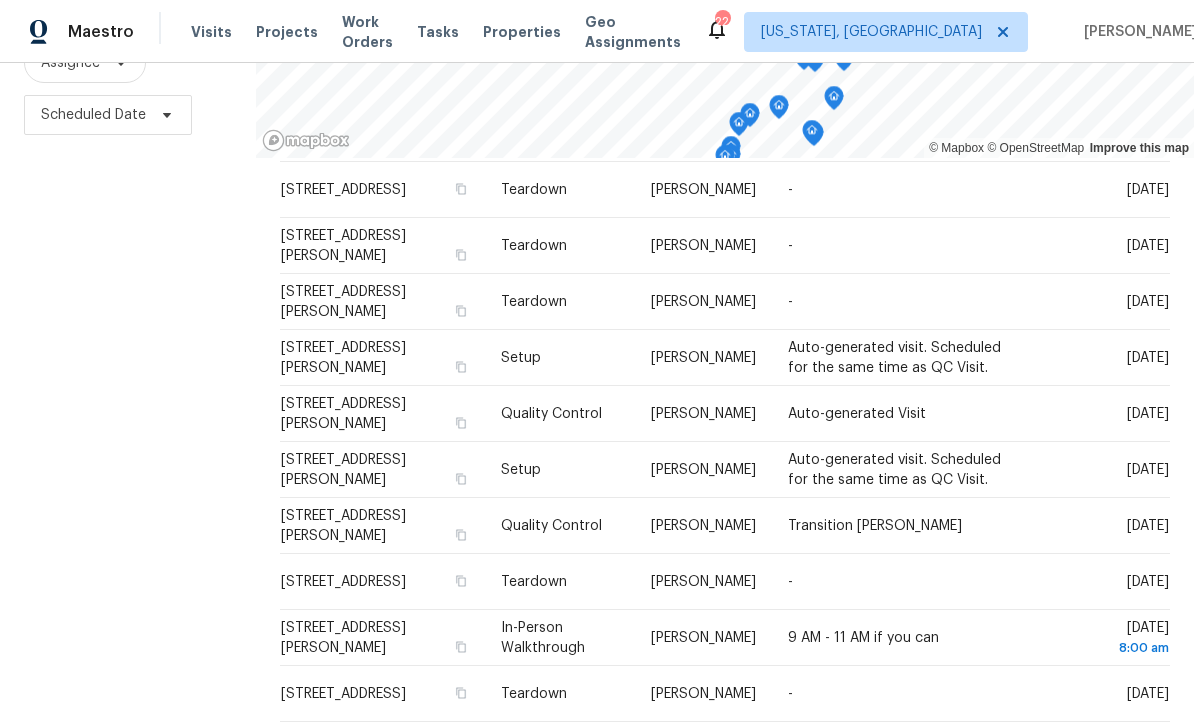 scroll, scrollTop: 444, scrollLeft: 0, axis: vertical 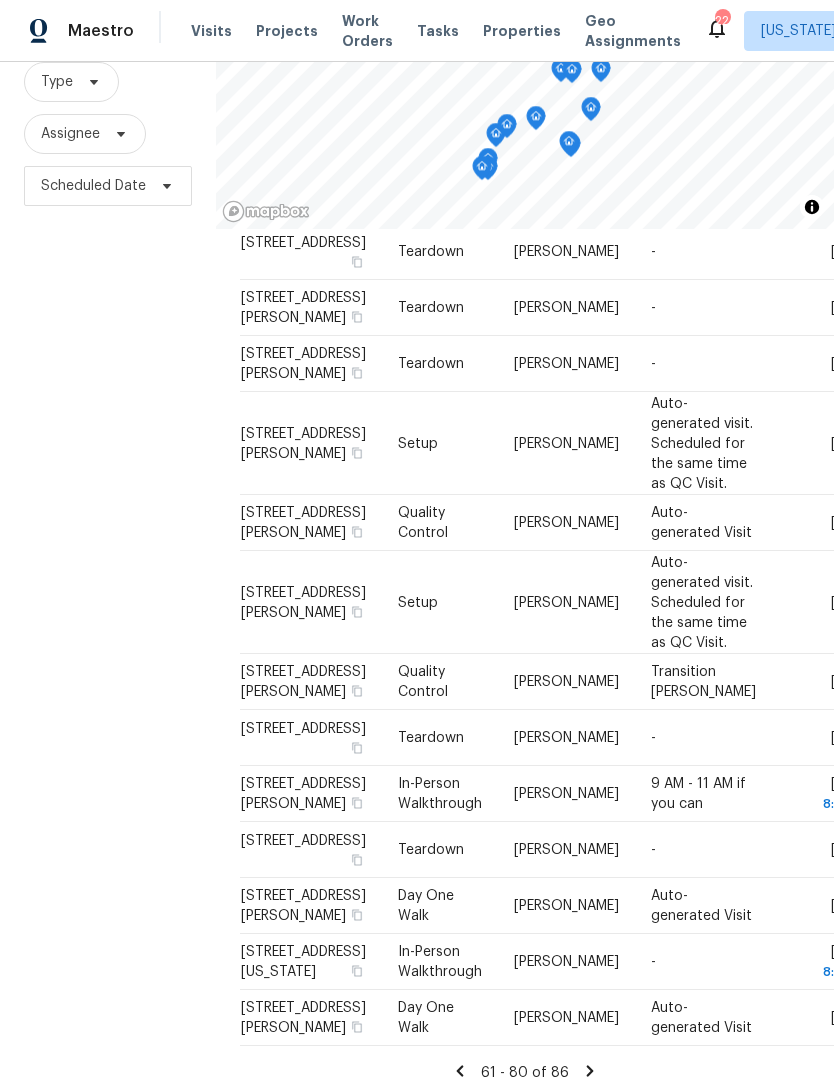 click on "Address Type Assignee Comments Scheduled Date ↑ 1533 N Carolina Ave NE, Washington, DC 20002 In-Person Walkthrough Nicolas Campuzano - Tue, Jul 15 10:00 am 2768 Wrangler Ct, Waldorf, MD 20603 Day One Walk Nelson Flores Auto-generated Visit Tue, Jul 15 1 Pembrooke View Ct, Gaithersburg, MD 20877 Quality Control Nicolas Campuzano Auto-generated Visit Tue, Jul 15 2905 Chinkapin Oak Ln, Woodbridge, VA 22191 Day One Walk Nelson Flores Auto-generated Visit Tue, Jul 15 1 Pembrooke View Ct, Gaithersburg, MD 20877 Setup Nicolas Campuzano Auto-generated visit. Scheduled for the same time as QC Visit. Tue, Jul 15 11226 Hannah Way, Upper Marlboro, MD 20774 In-Person Walkthrough Nicolas Campuzano - Tue, Jul 15 2:00 pm 1632 Thenia Pl # 5, Woodbridge, VA 22192 Teardown Nelson Flores - Tue, Jul 15 8413 Wagon Wheel Rd, Alexandria, VA 22309 Teardown Nelson Flores - Tue, Jul 15 9505 Wilton Pl, Clinton, MD 20735 Teardown Nelson Flores - Tue, Jul 15 11708 Summerchase Cir Apt D, Reston, VA 20194 Teardown Nicolas Campuzano - - -" at bounding box center [525, 398] 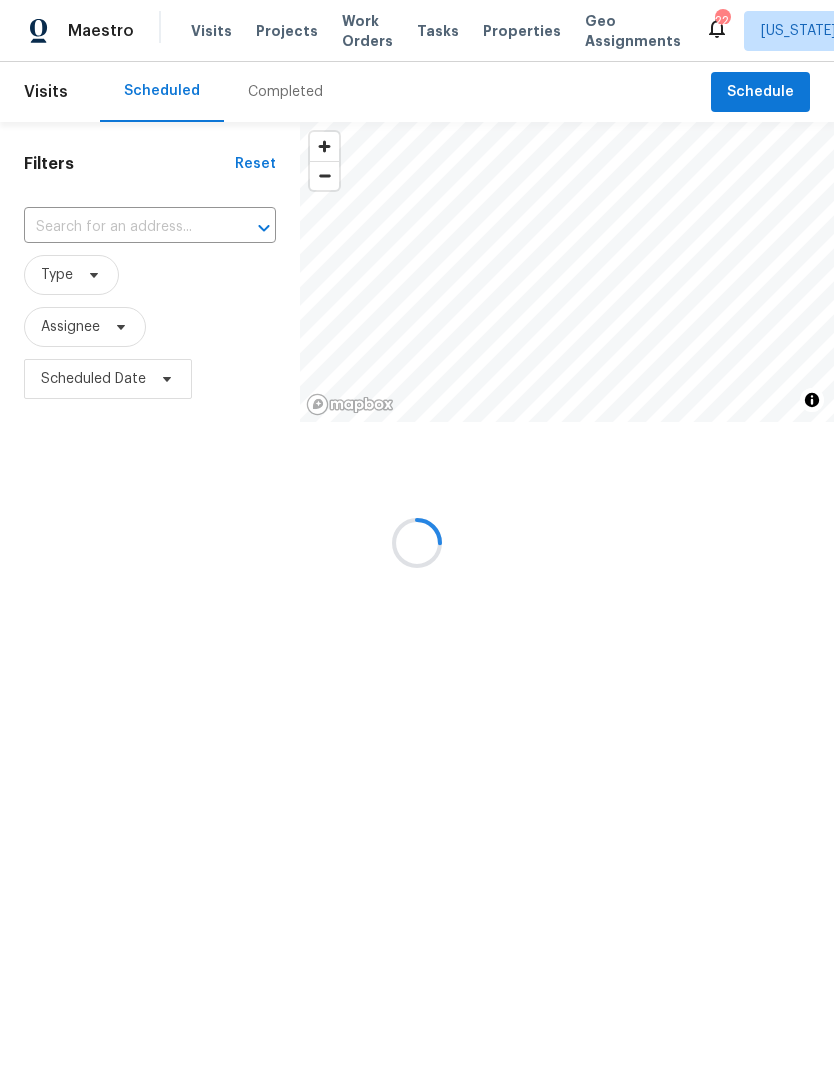 scroll, scrollTop: 0, scrollLeft: 0, axis: both 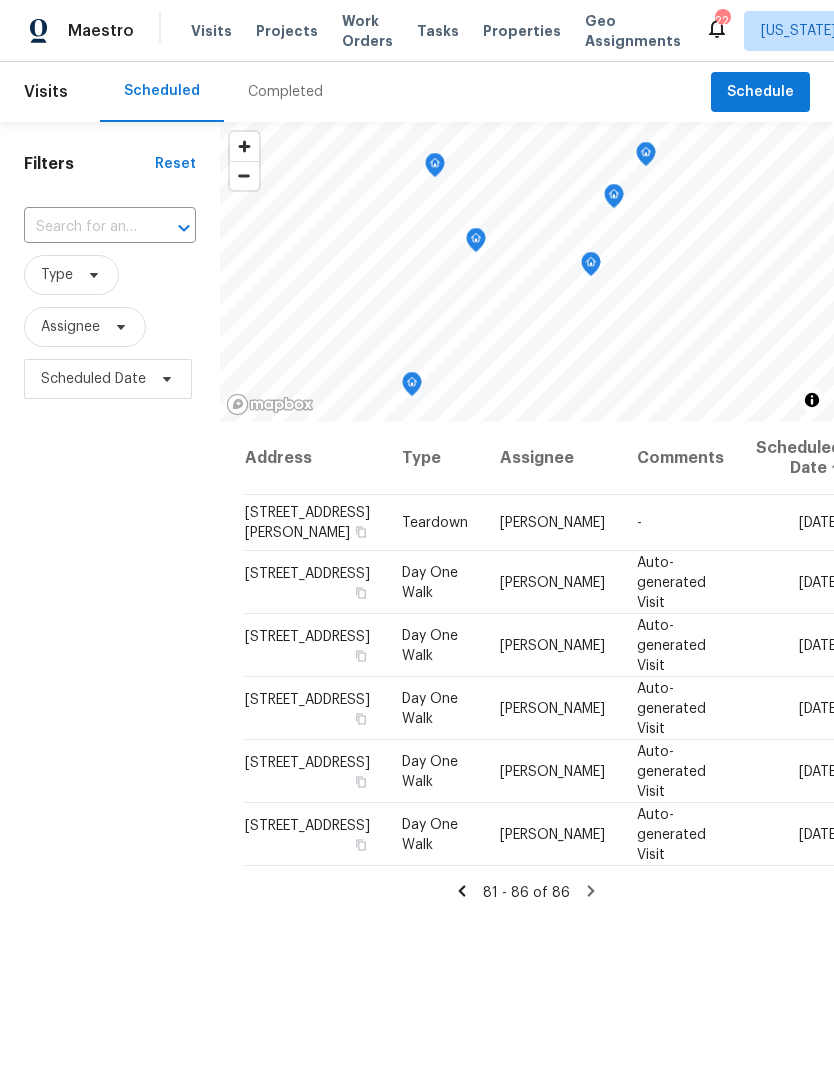 click 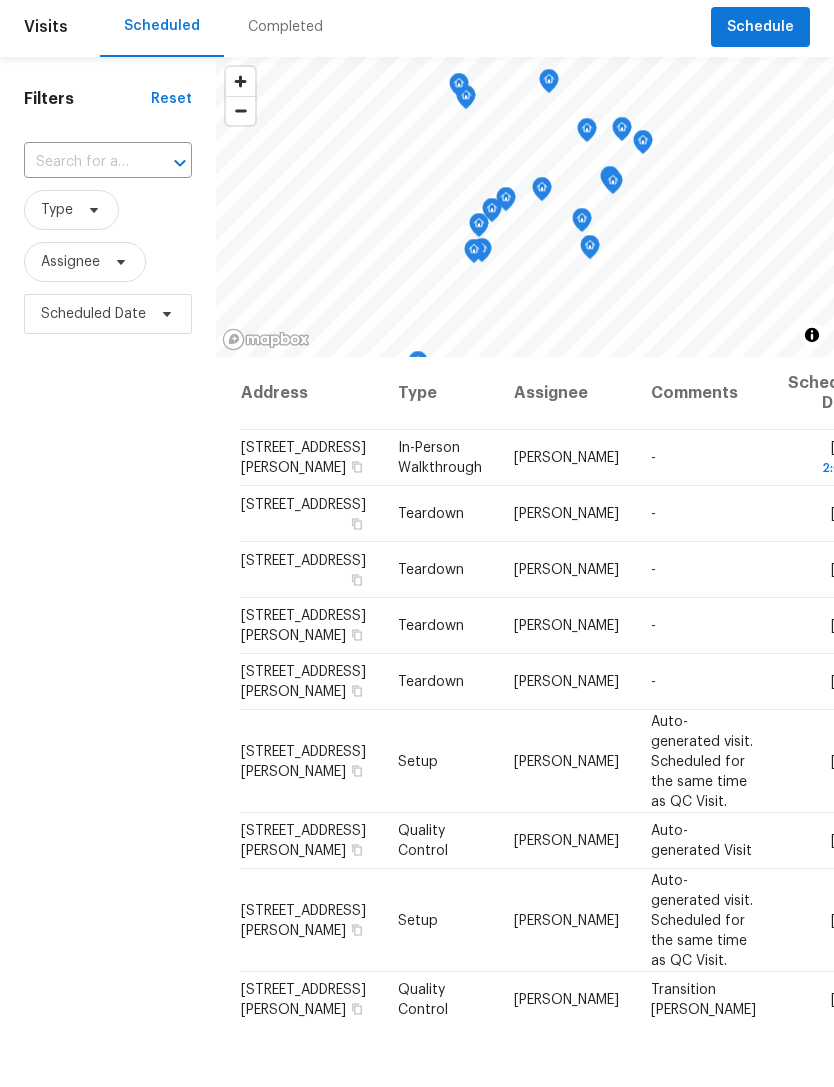 scroll, scrollTop: 65, scrollLeft: 0, axis: vertical 